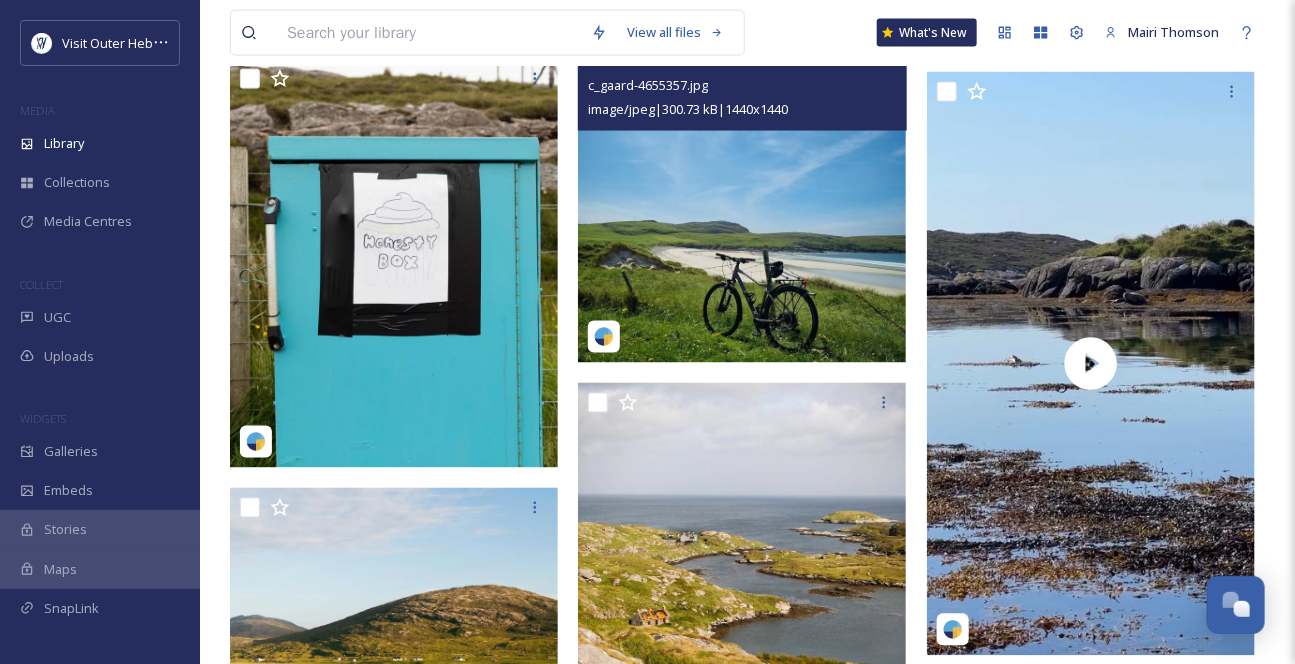 scroll, scrollTop: 3727, scrollLeft: 0, axis: vertical 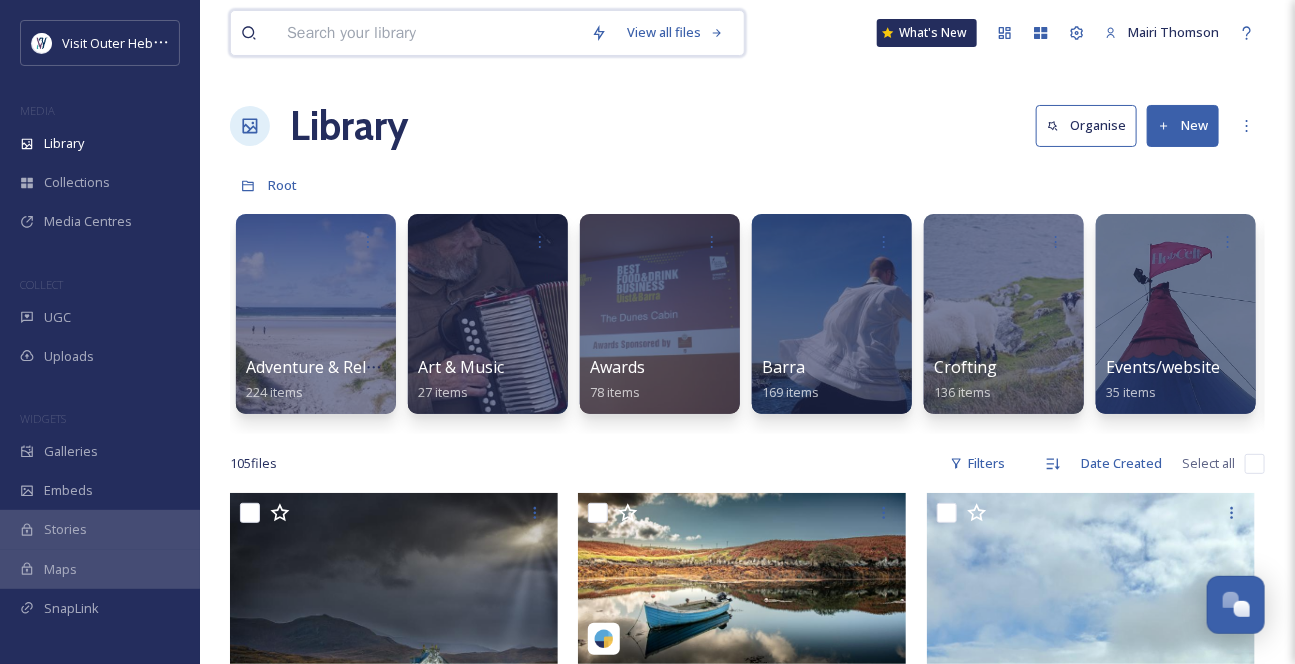 click at bounding box center (429, 33) 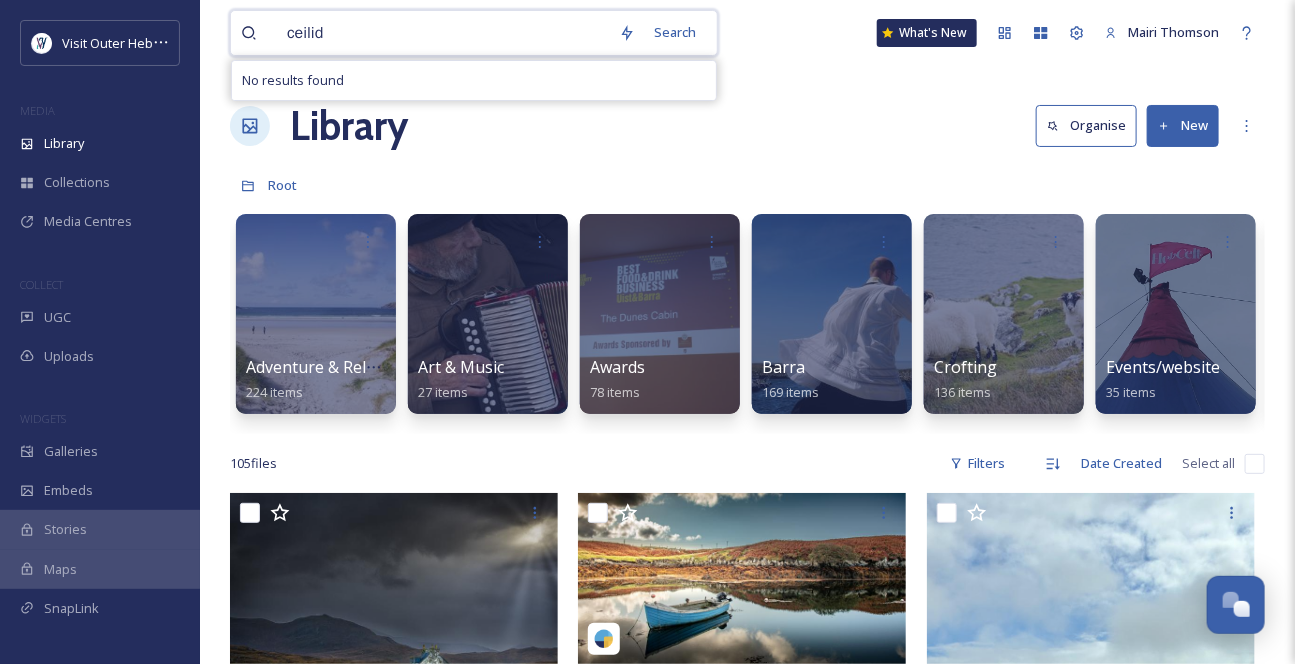 type on "ceilidh" 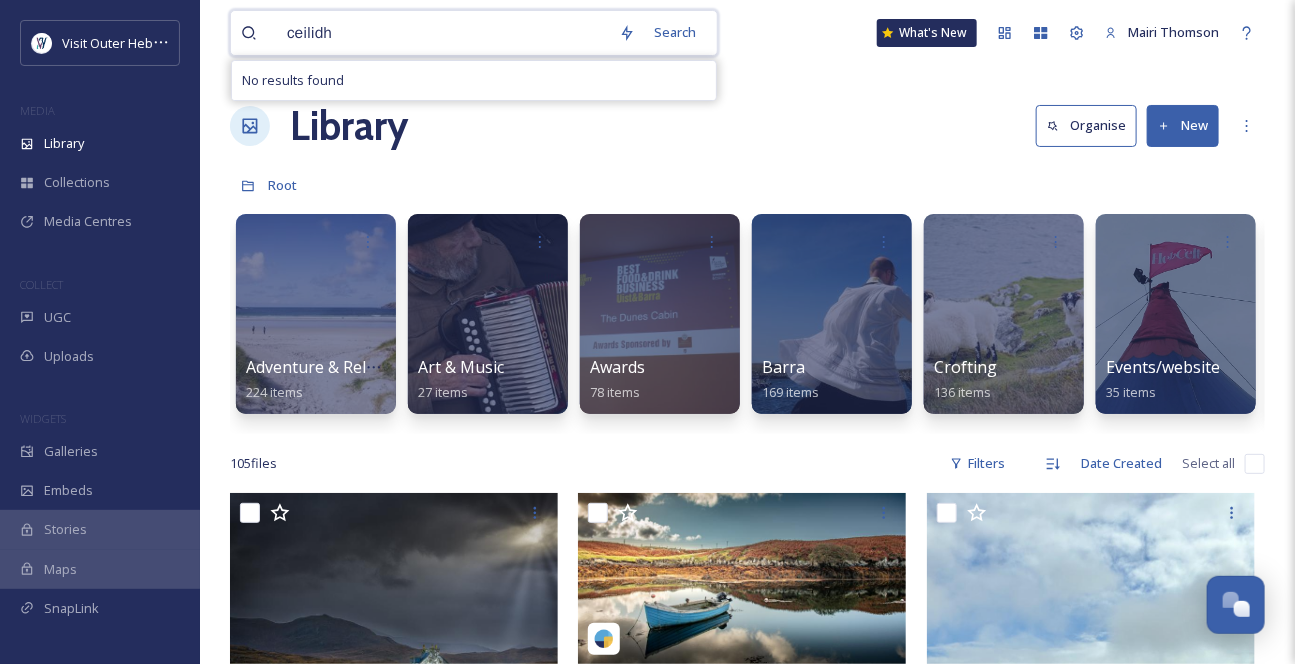 type 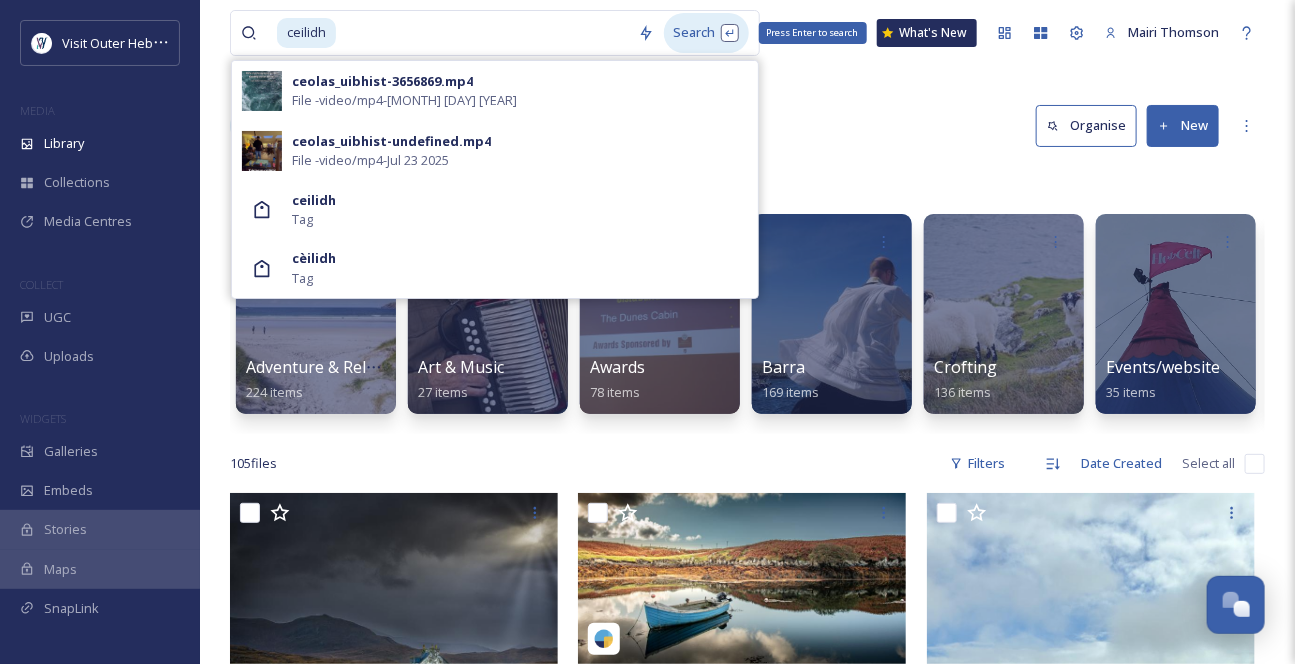 click on "Search Press Enter to search" at bounding box center [706, 32] 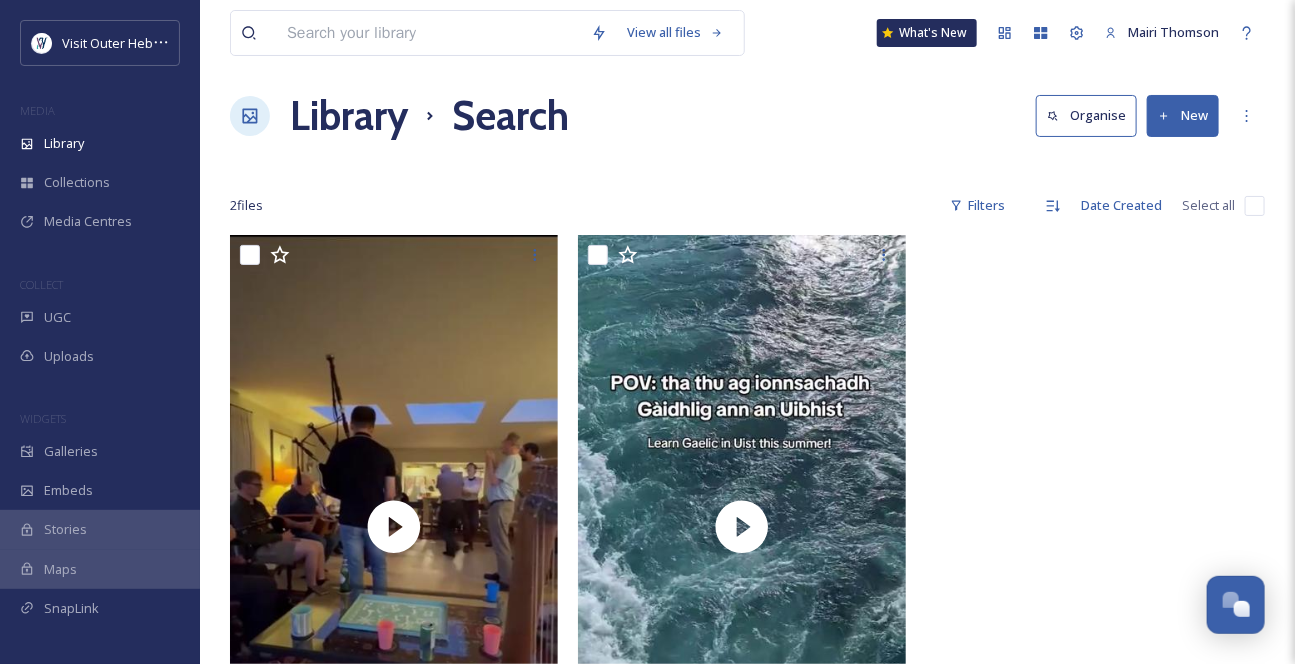 scroll, scrollTop: 0, scrollLeft: 0, axis: both 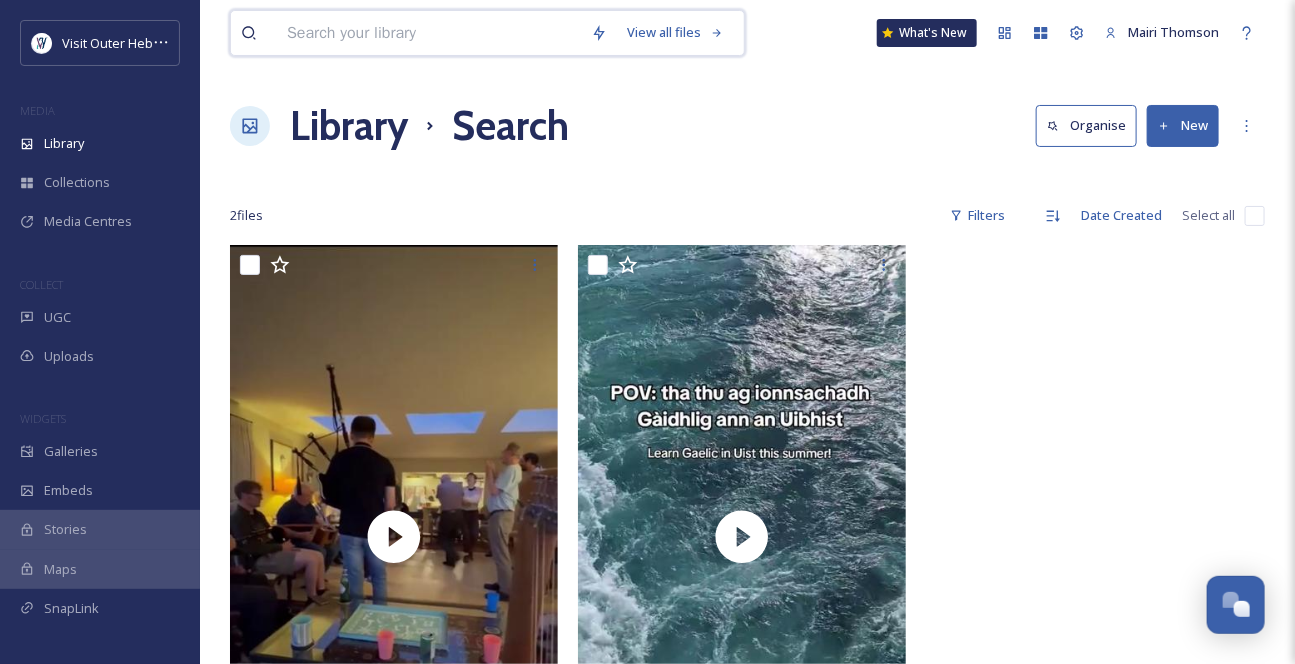 click at bounding box center [429, 33] 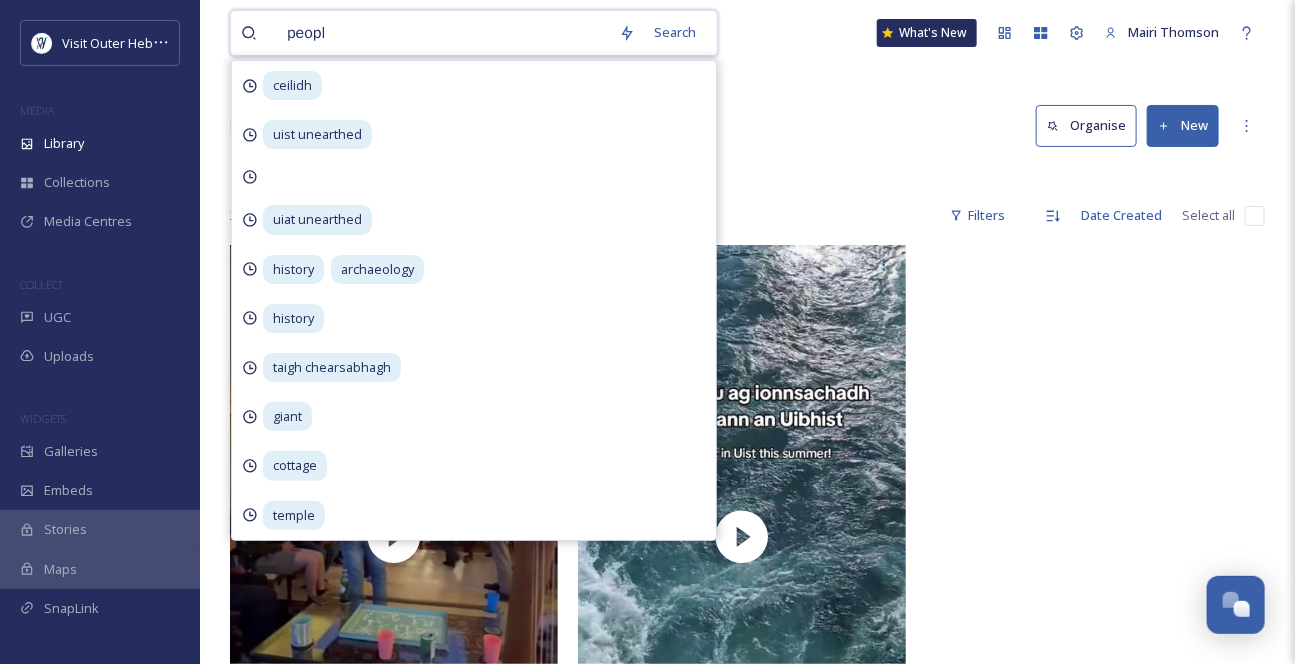 type on "people" 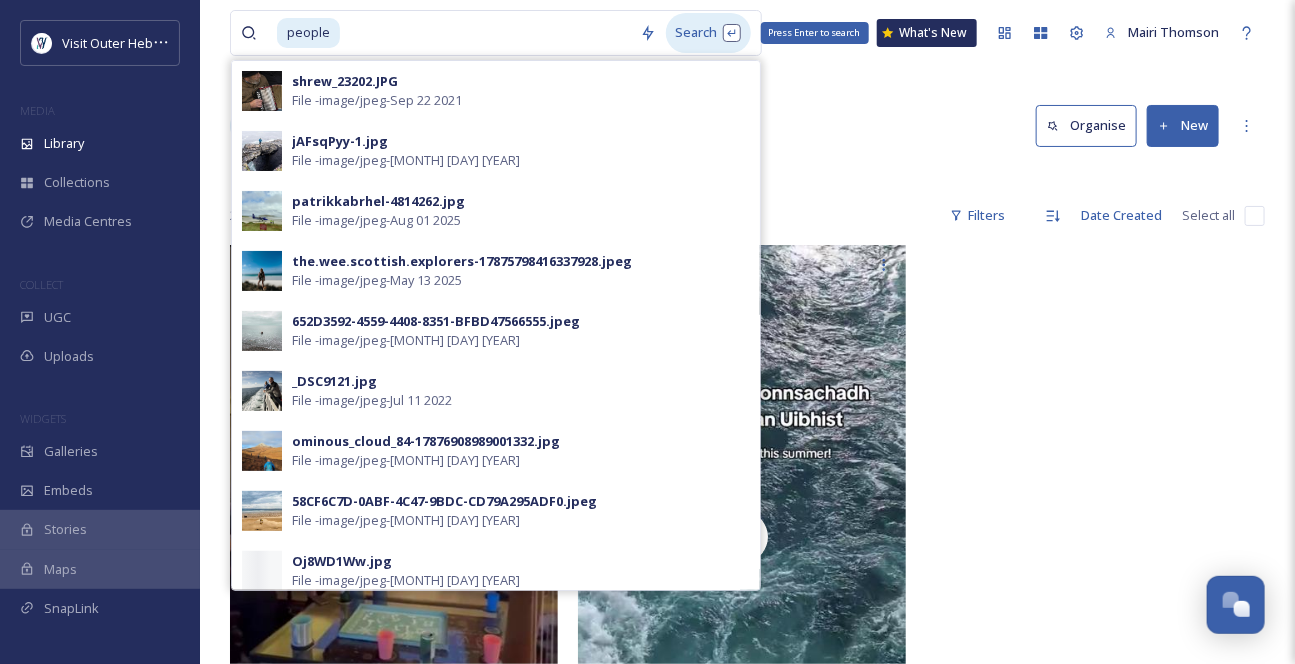 click on "Search Press Enter to search" at bounding box center (708, 32) 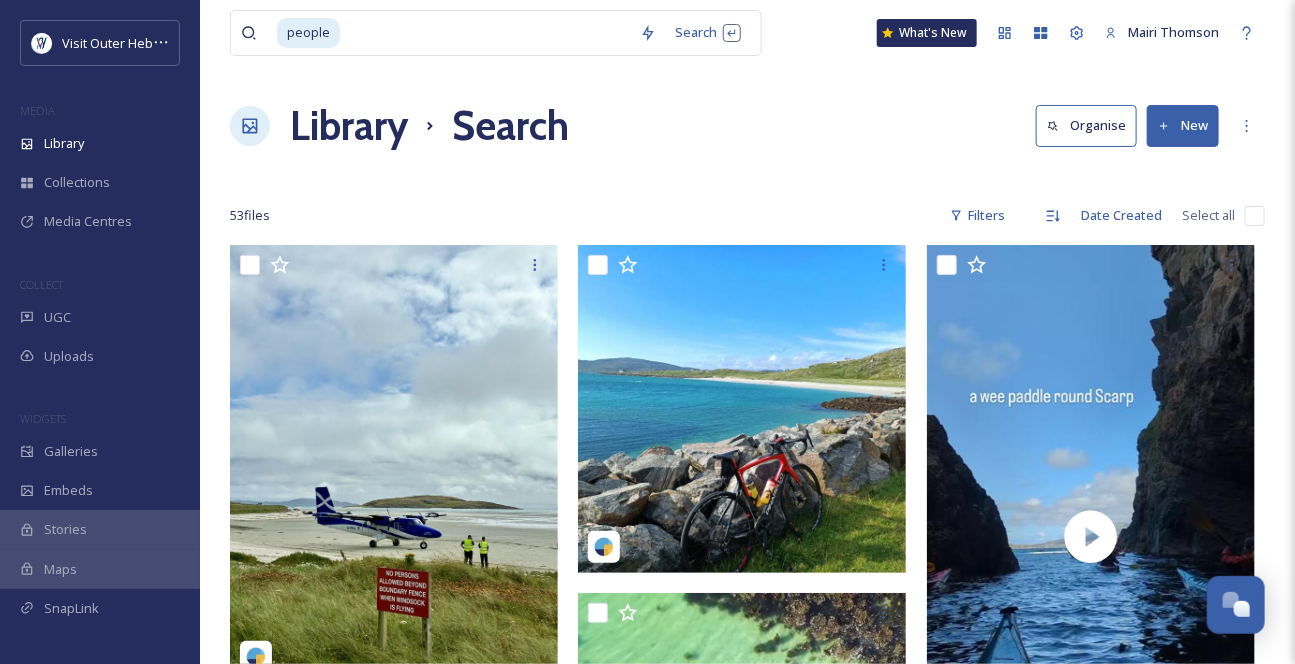 click on "people Search What's New Mairi Thomson Library Search Organise New Your Selections There is nothing here. 53  file s Filters Date Created Select all" at bounding box center [747, 1389] 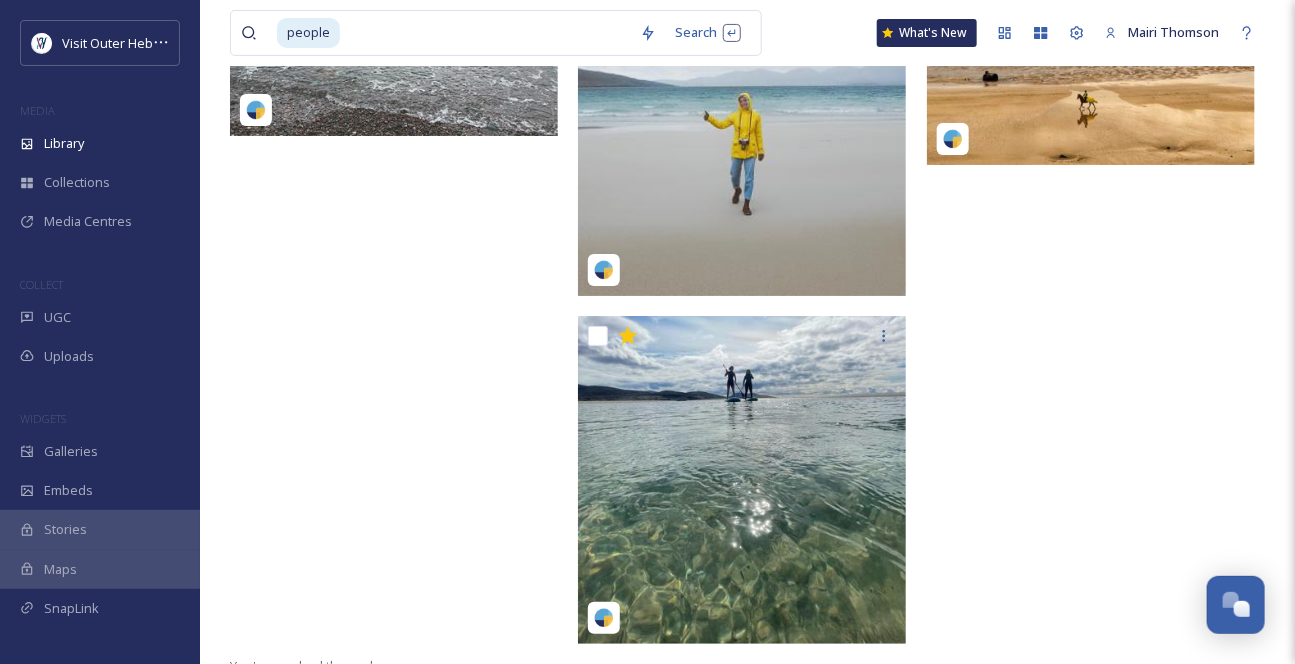 scroll, scrollTop: 5947, scrollLeft: 0, axis: vertical 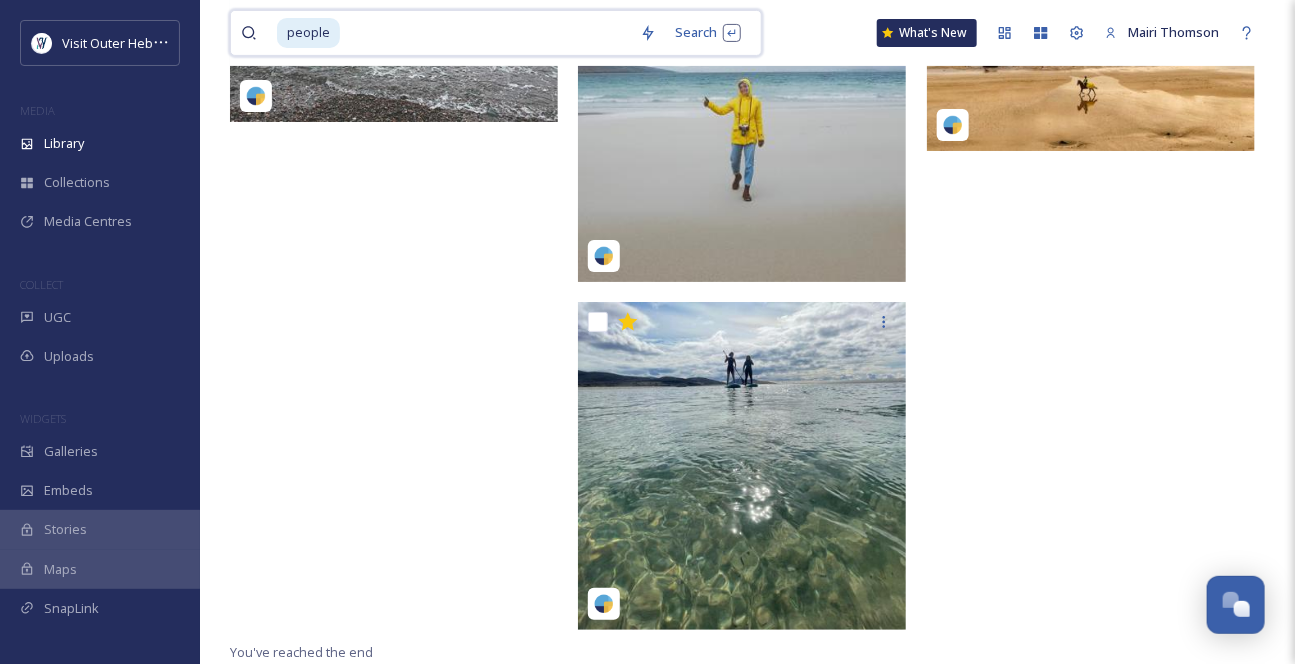 click at bounding box center [486, 33] 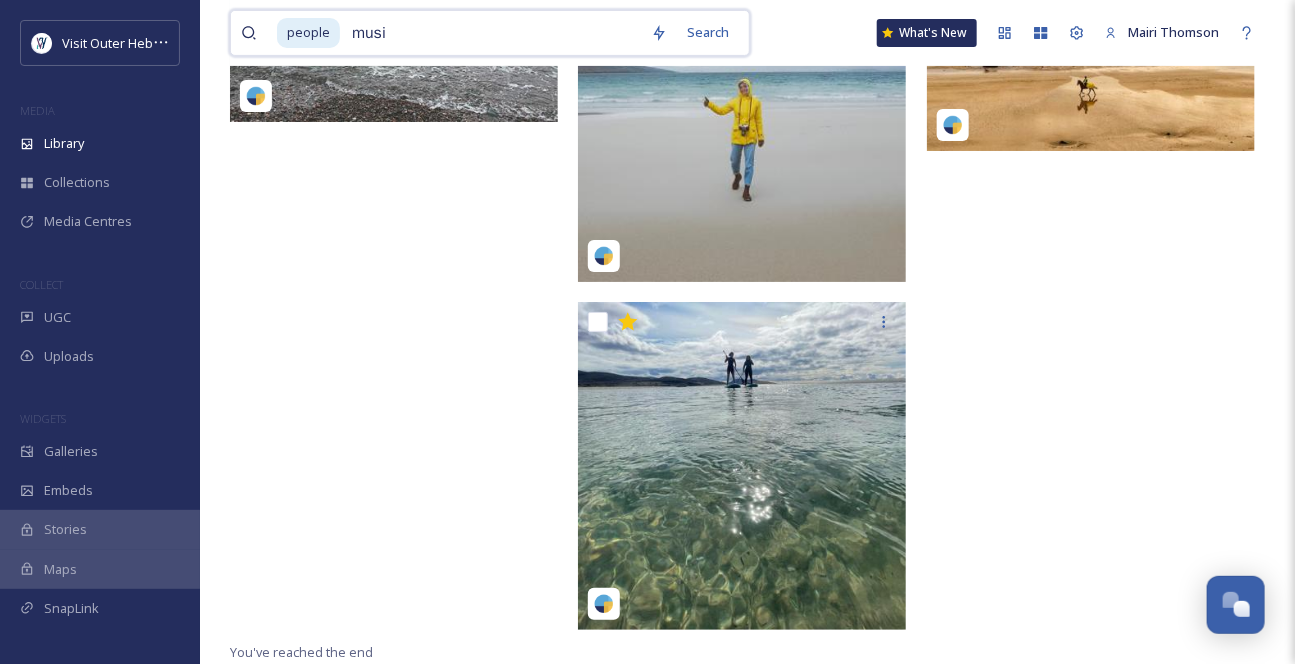 type on "music" 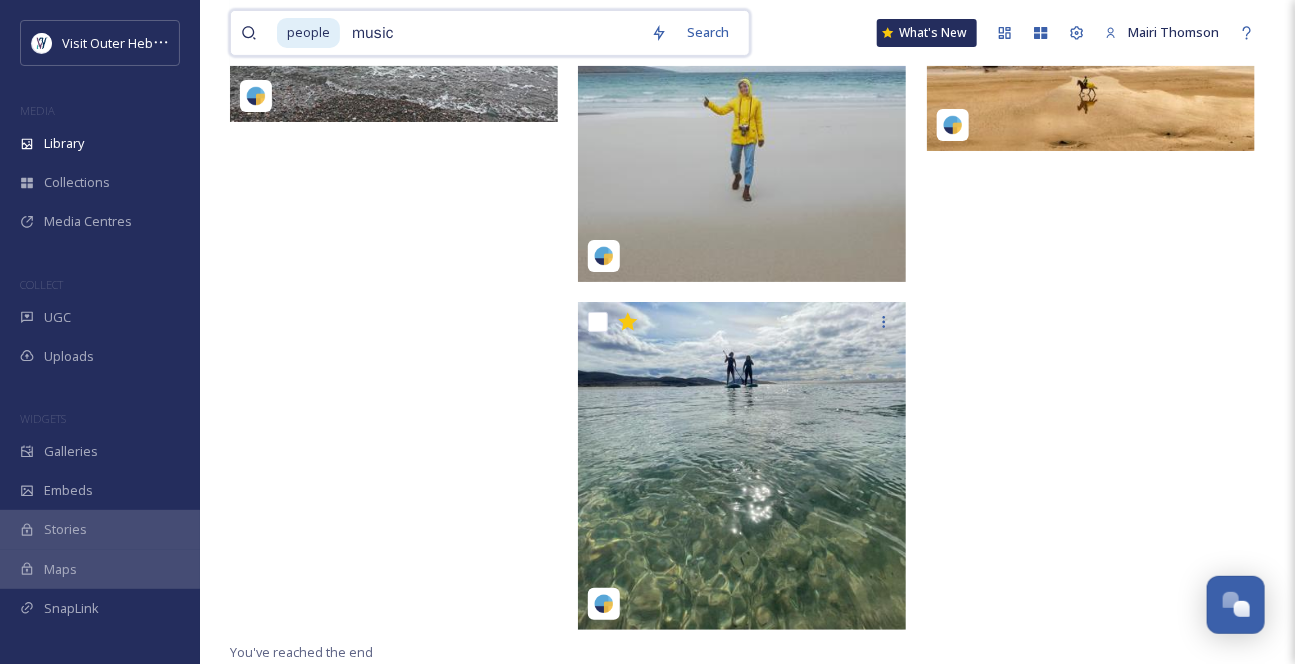 type 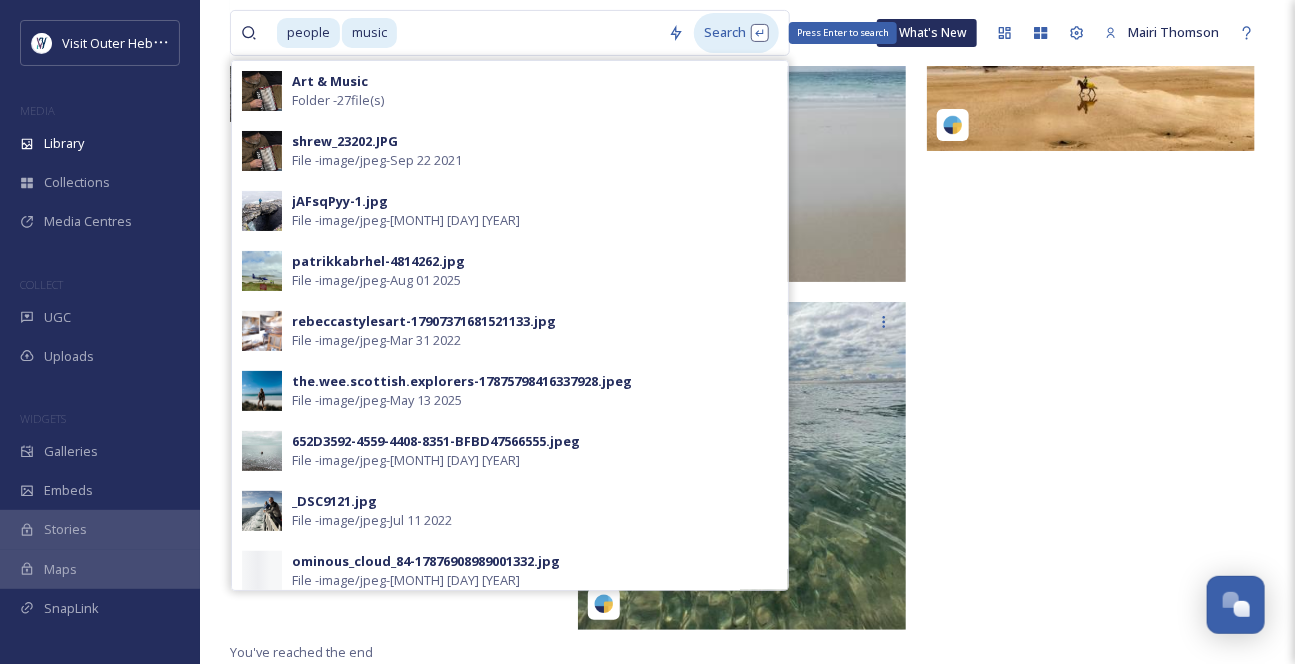 click on "Search Press Enter to search" at bounding box center (736, 32) 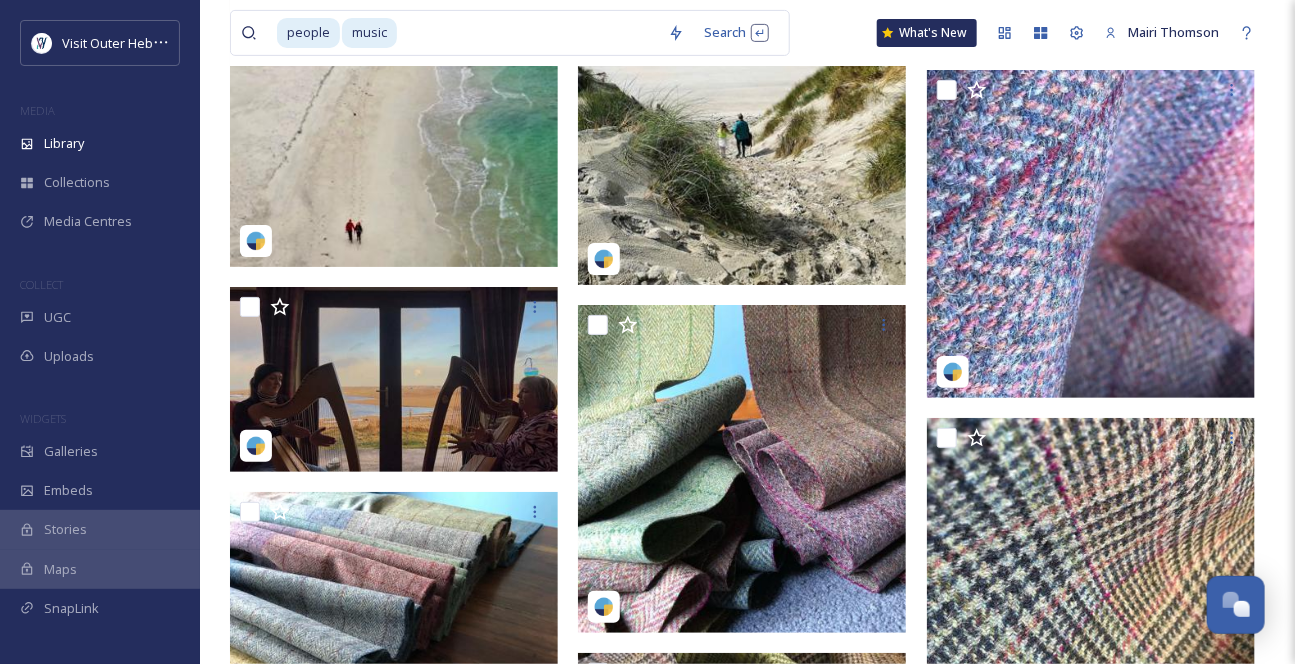scroll, scrollTop: 6090, scrollLeft: 0, axis: vertical 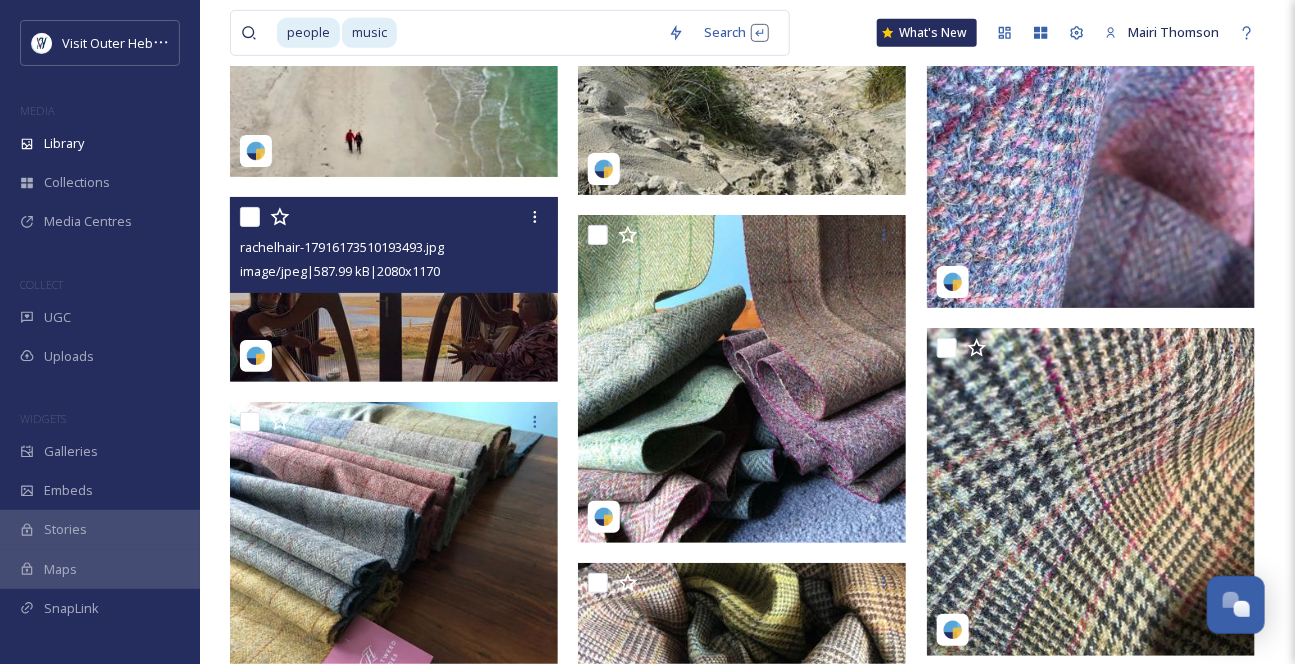 click at bounding box center (394, 289) 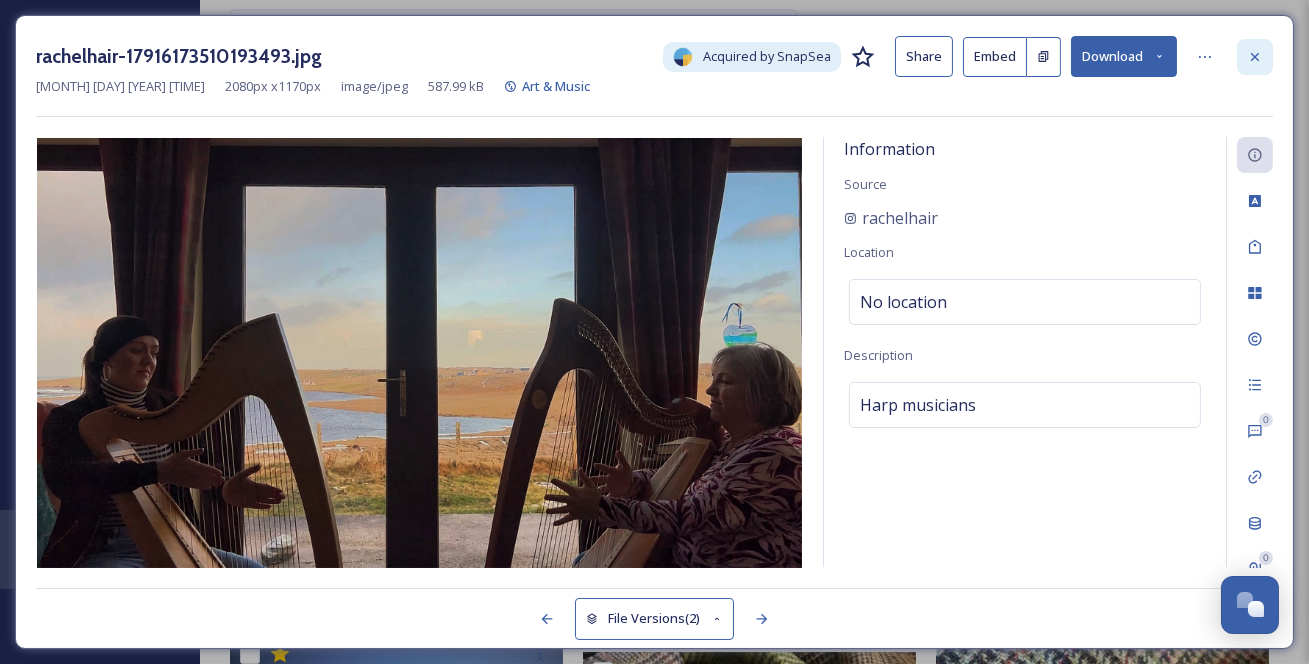 click 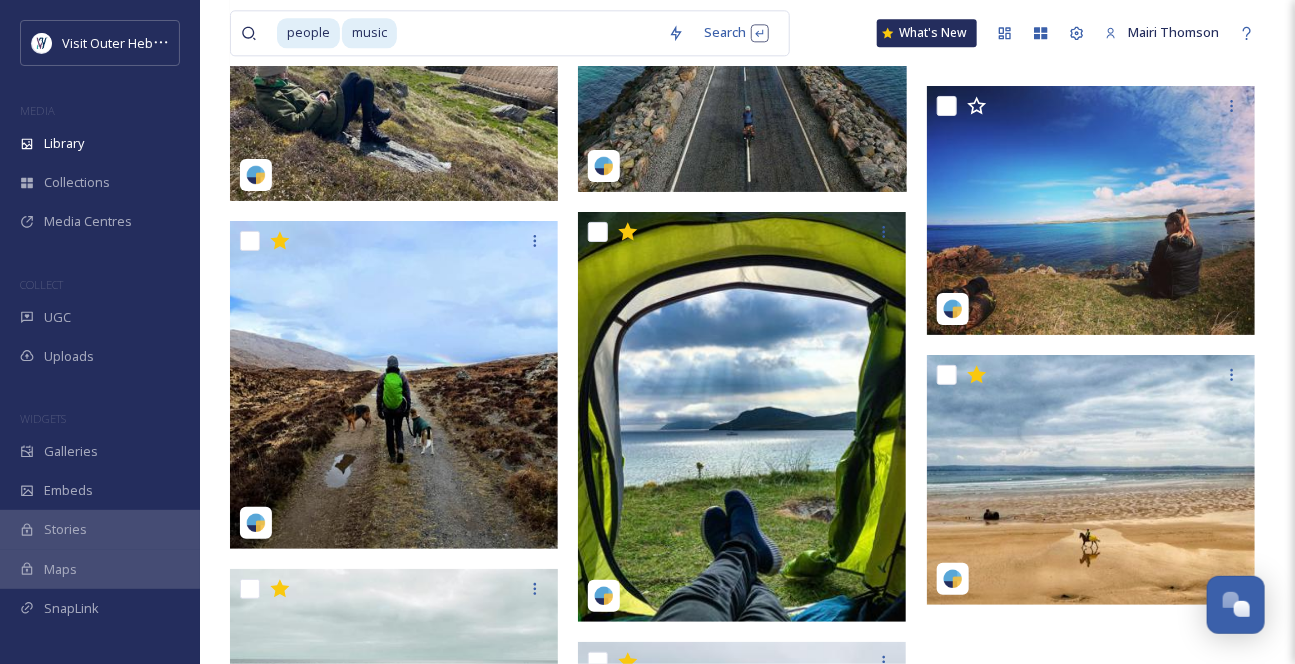 scroll, scrollTop: 10322, scrollLeft: 0, axis: vertical 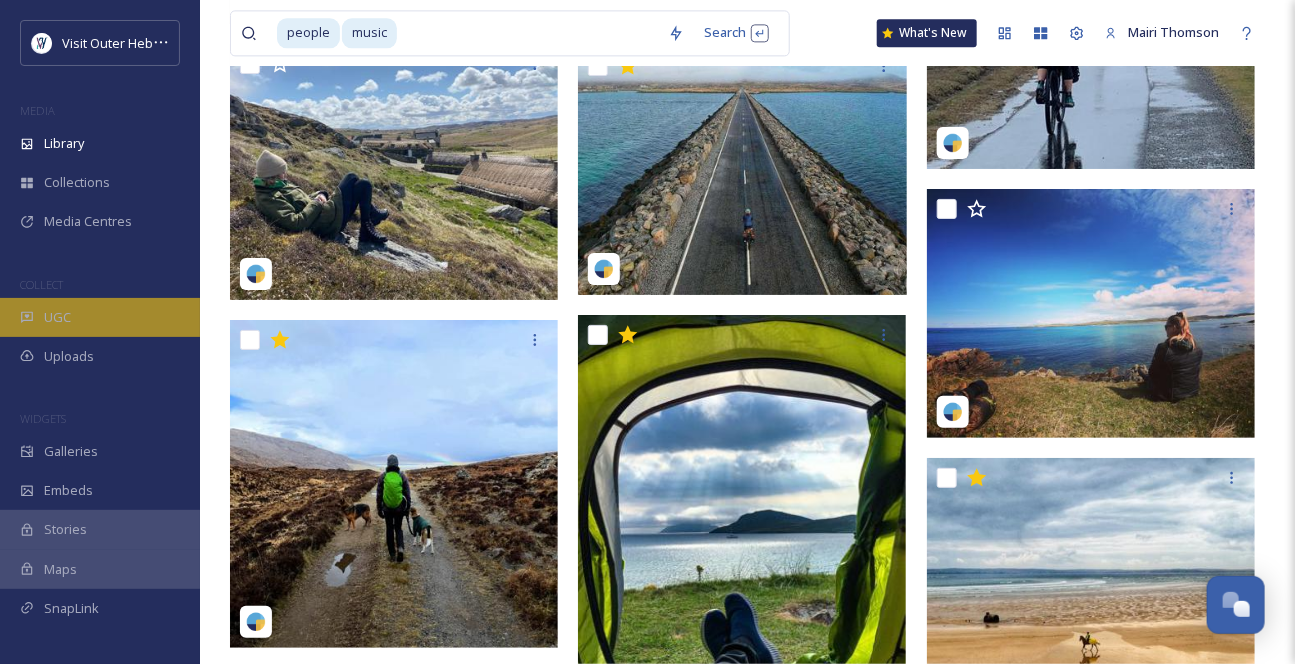 click on "UGC" at bounding box center (57, 317) 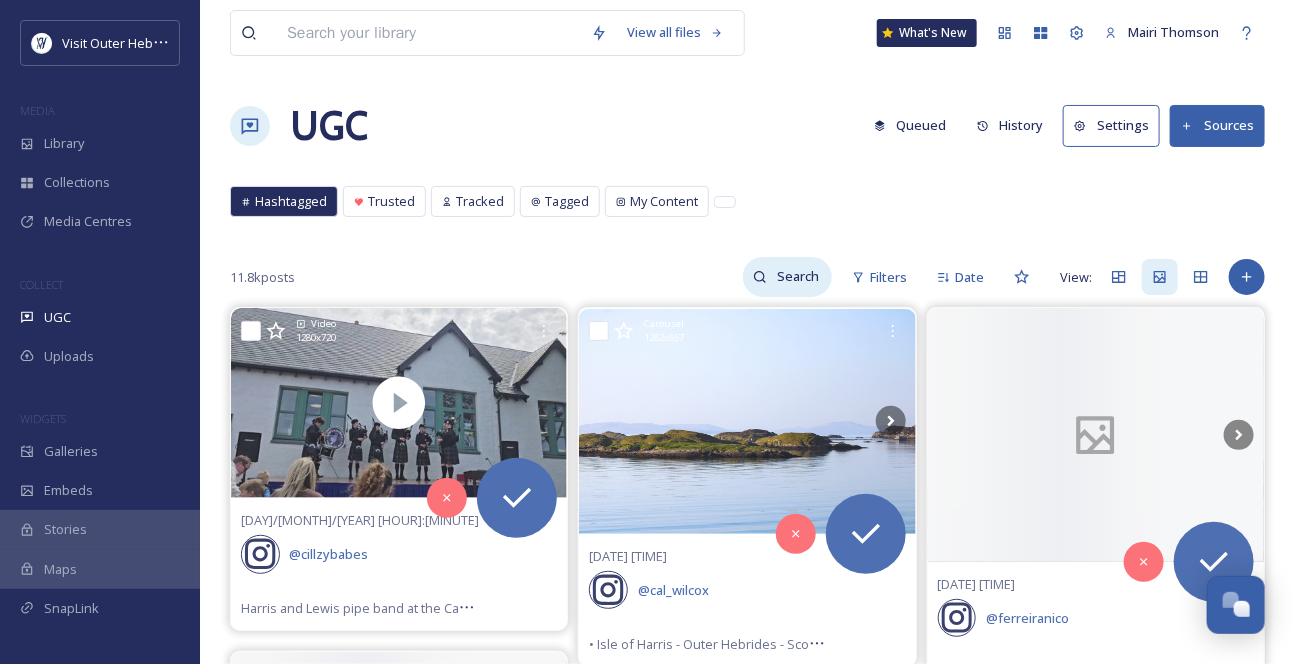 click at bounding box center (799, 277) 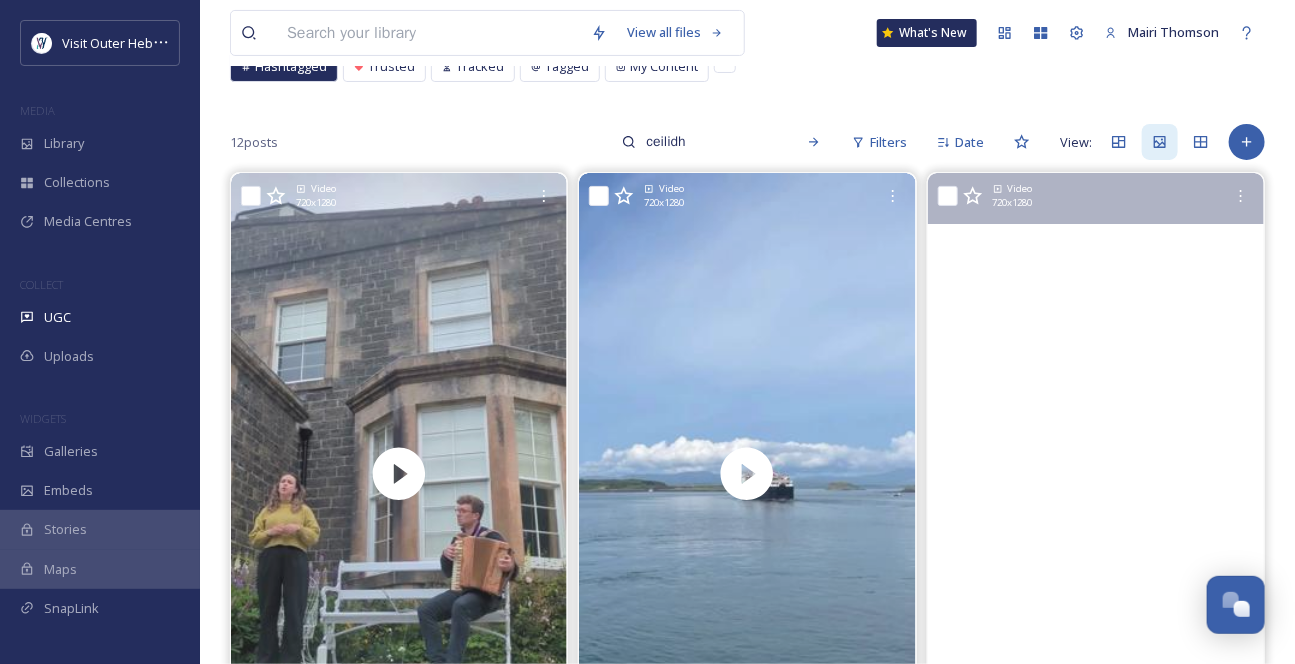 scroll, scrollTop: 0, scrollLeft: 0, axis: both 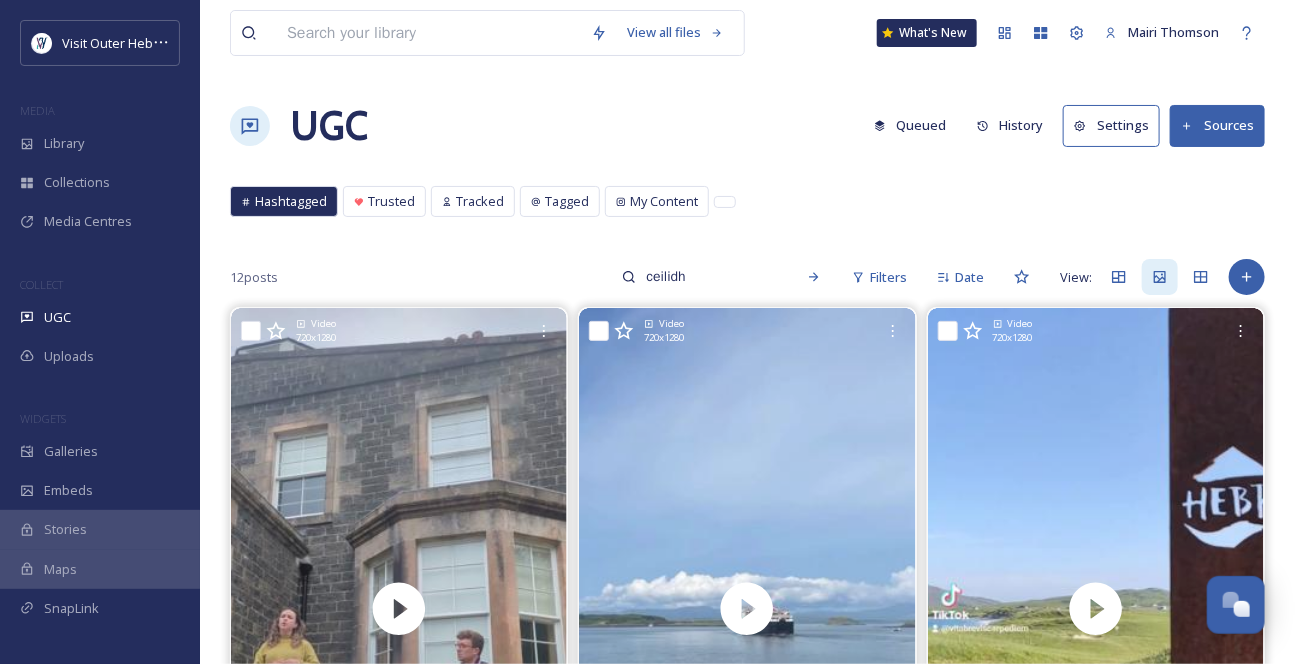 drag, startPoint x: 681, startPoint y: 309, endPoint x: 580, endPoint y: 307, distance: 101.0198 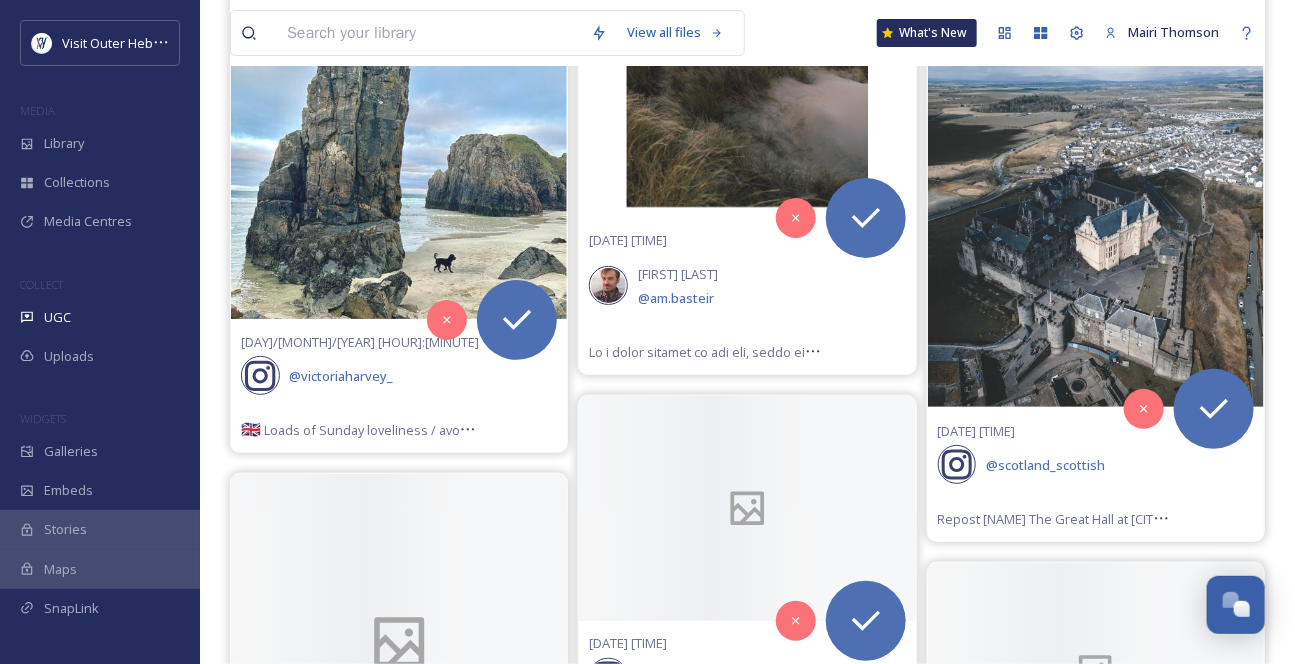 scroll, scrollTop: 5636, scrollLeft: 0, axis: vertical 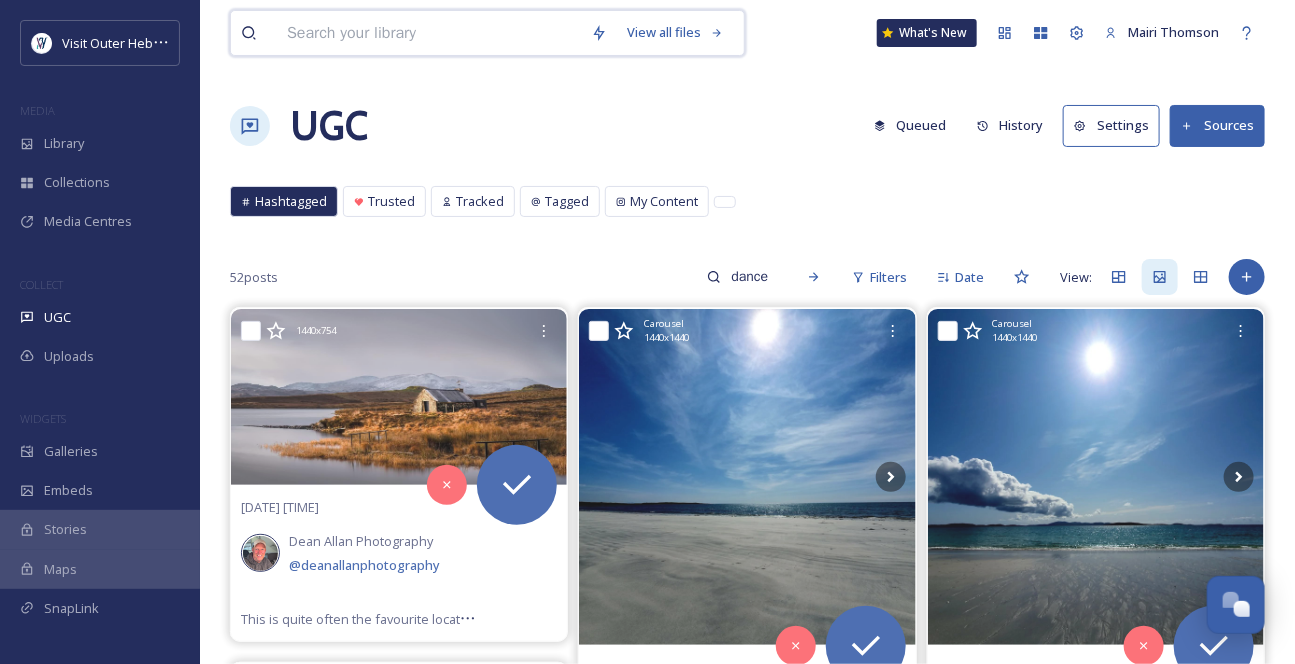 click at bounding box center (429, 33) 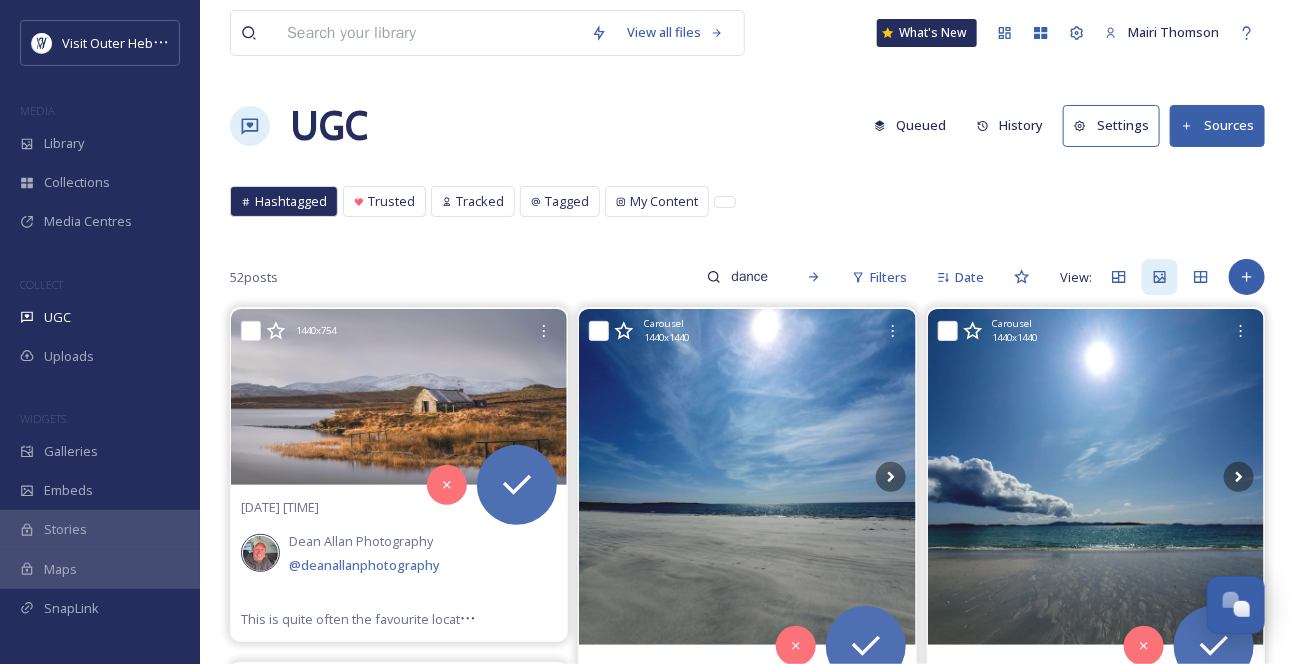 click on "View all files What's New [NAME] UGC Queued History Settings Sources Hashtagged Trusted Tracked Tagged My Content Hashtagged Trusted Tracked Tagged My Content 52 posts dance Filters Date View: 1440 x 754 [DATE] [TIME] [NAME] Carousel 1440 x 1440 [DATE] [TIME] @ [NAME] Carousel 1080 x 1334 [DATE] [TIME] [NAME] @ [NAME] Carousel 1350 x 1080 [DATE] [TIME] @ [NAME] 1440 x 1796 [DATE] [TIME] [NAME] 📷🌄 @ [NAME] Moody afternoons in lesser frequented parts of the Outer Hebrides. There is little like the colour of the water in that part of the world, and the way the sun dances on the dunes. Wonderful.
#outerhebrides #lewis #isleoflewis #beach #reefbeach #scotland #igersscotland #ig_scotland #visitscotland #brilliantbritain #scotlandshots #scotshots 1440 x 1080 [DATE] [TIME] @ [NAME] 🇬🇧 1349 x 900 [DATE] [TIME] [NAME] @ [NAME] 🇬🇧" at bounding box center [747, 4533] 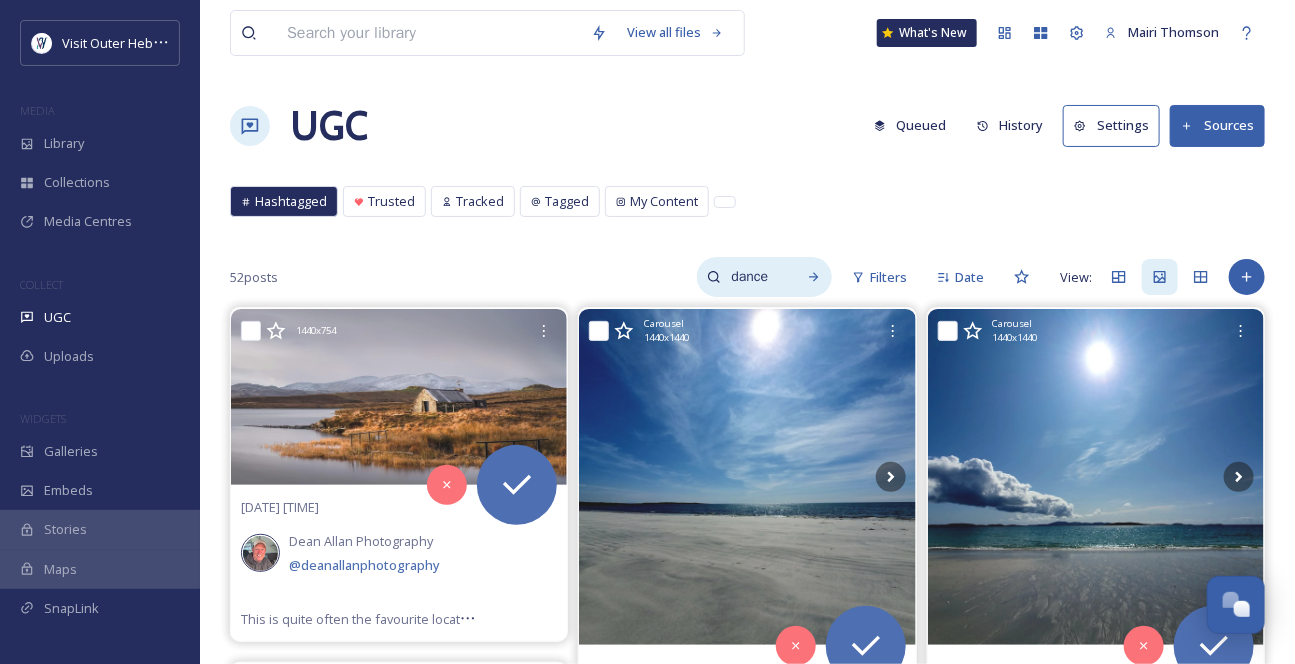 click on "dance" at bounding box center (753, 277) 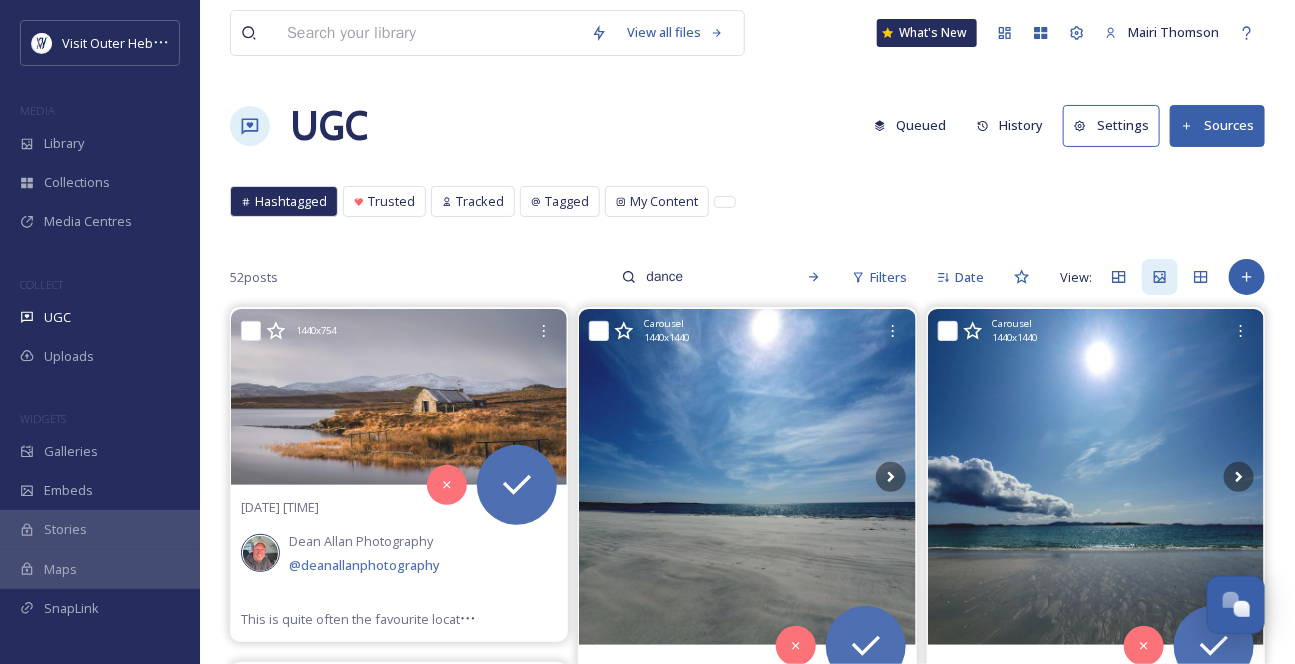 drag, startPoint x: 693, startPoint y: 300, endPoint x: 550, endPoint y: 306, distance: 143.12582 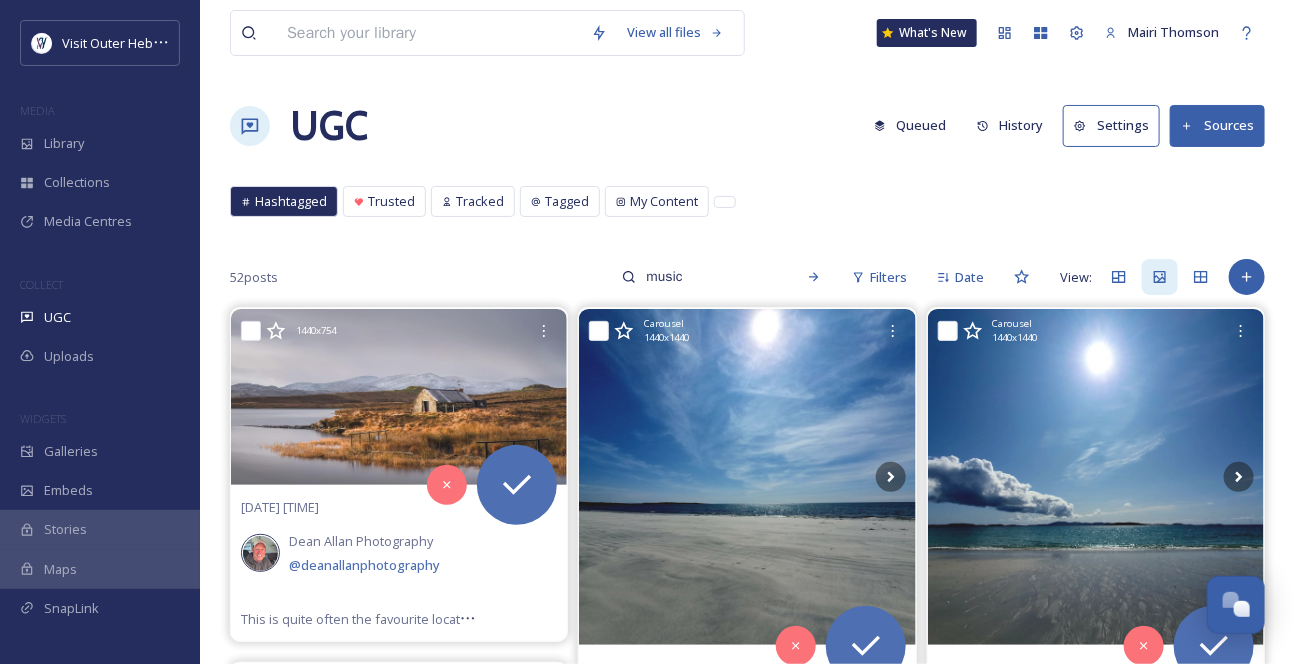 type on "music" 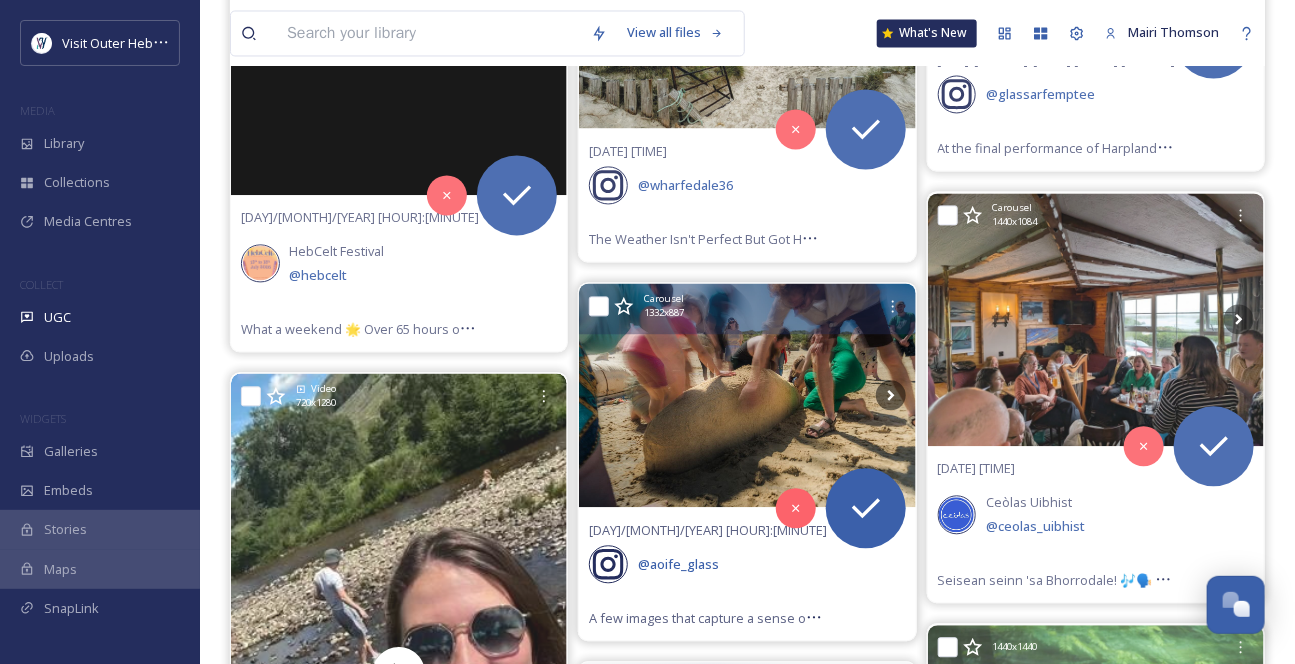 scroll, scrollTop: 1545, scrollLeft: 0, axis: vertical 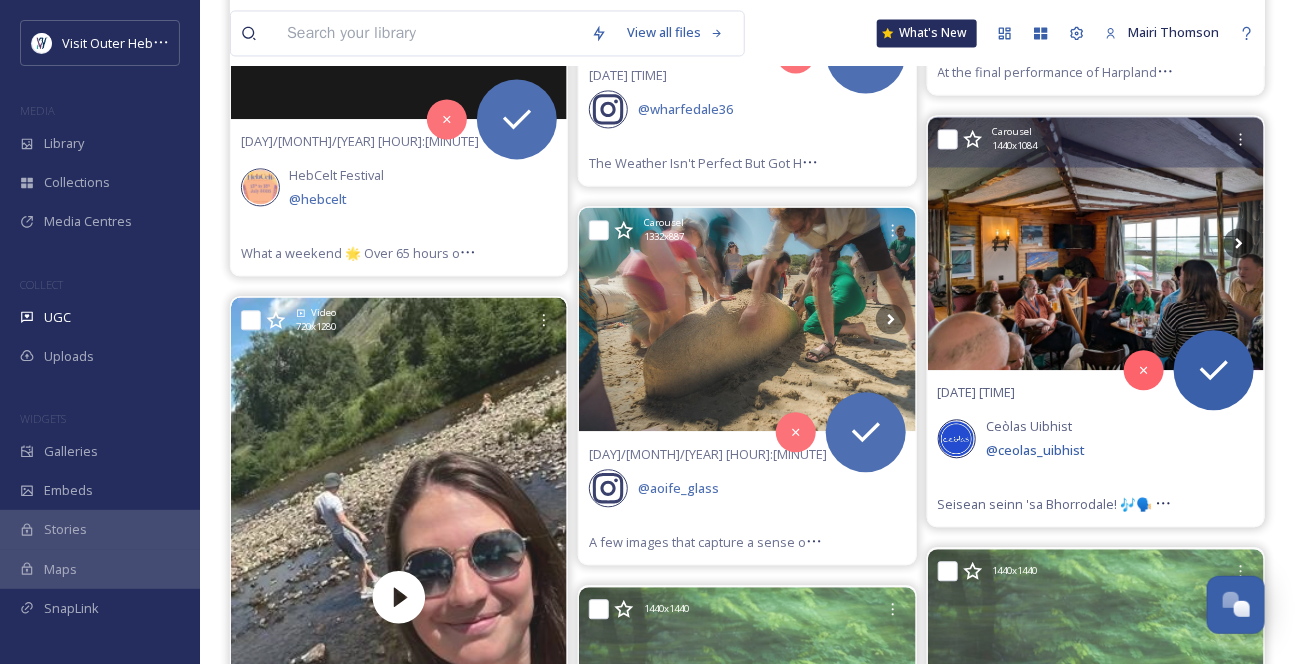 click at bounding box center (1096, 243) 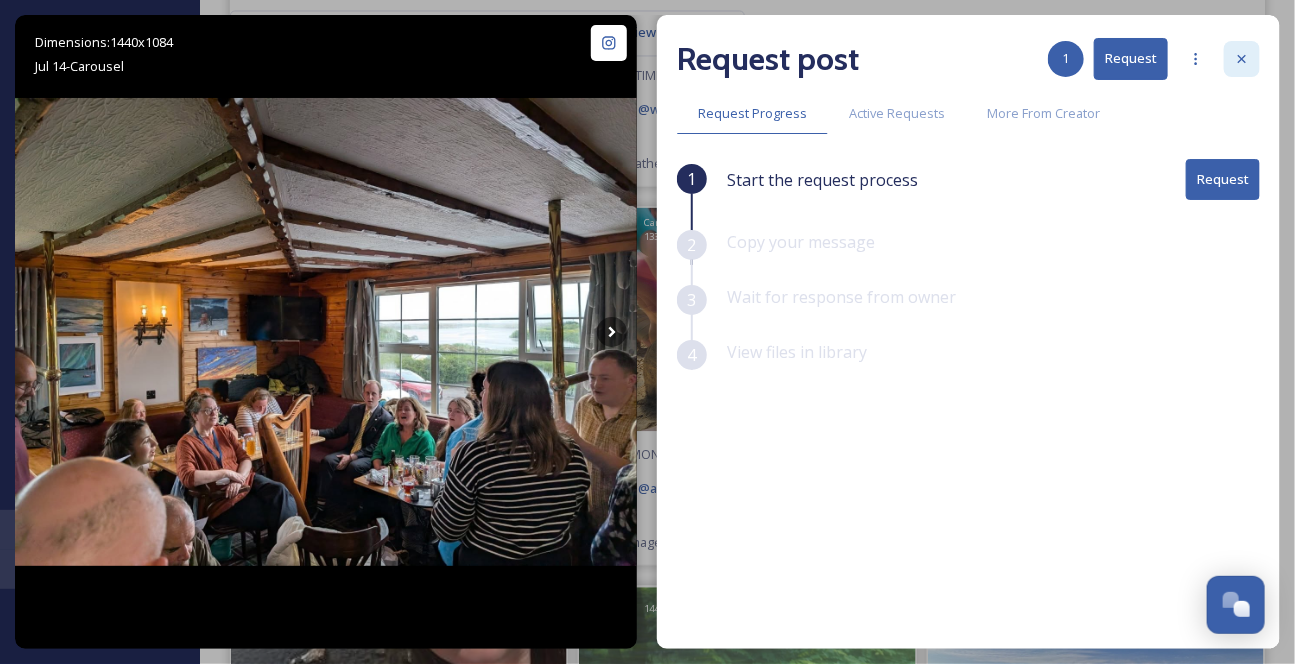 click 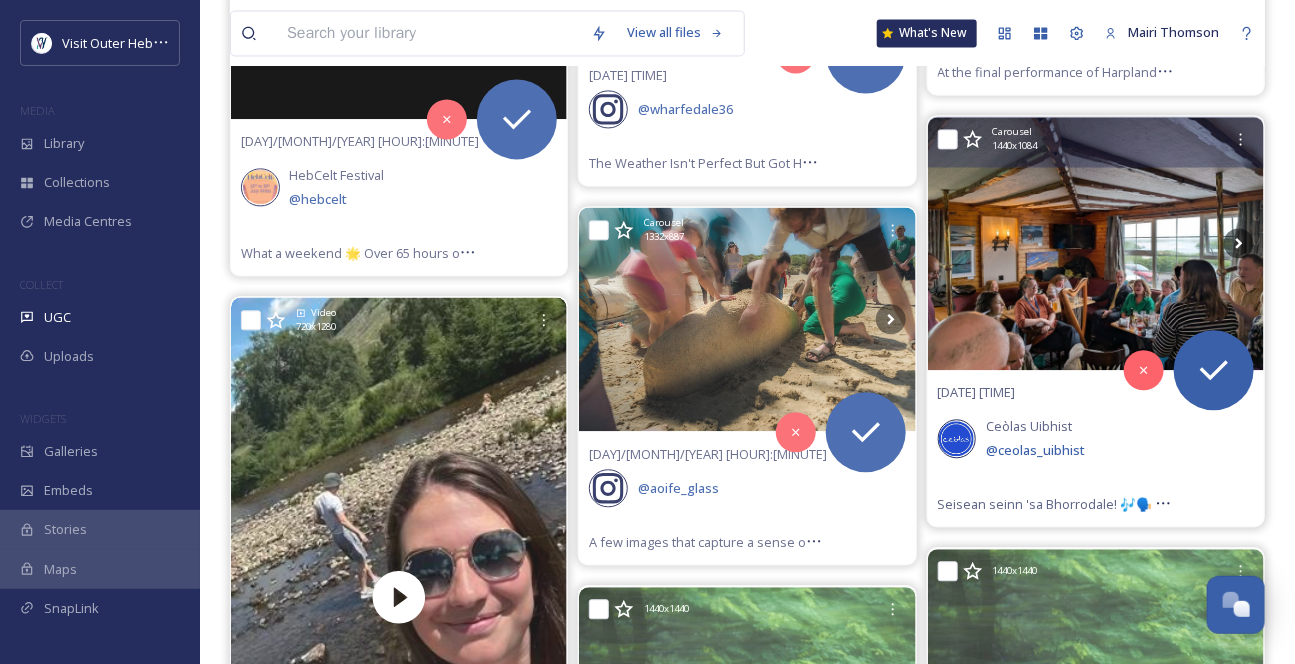 click 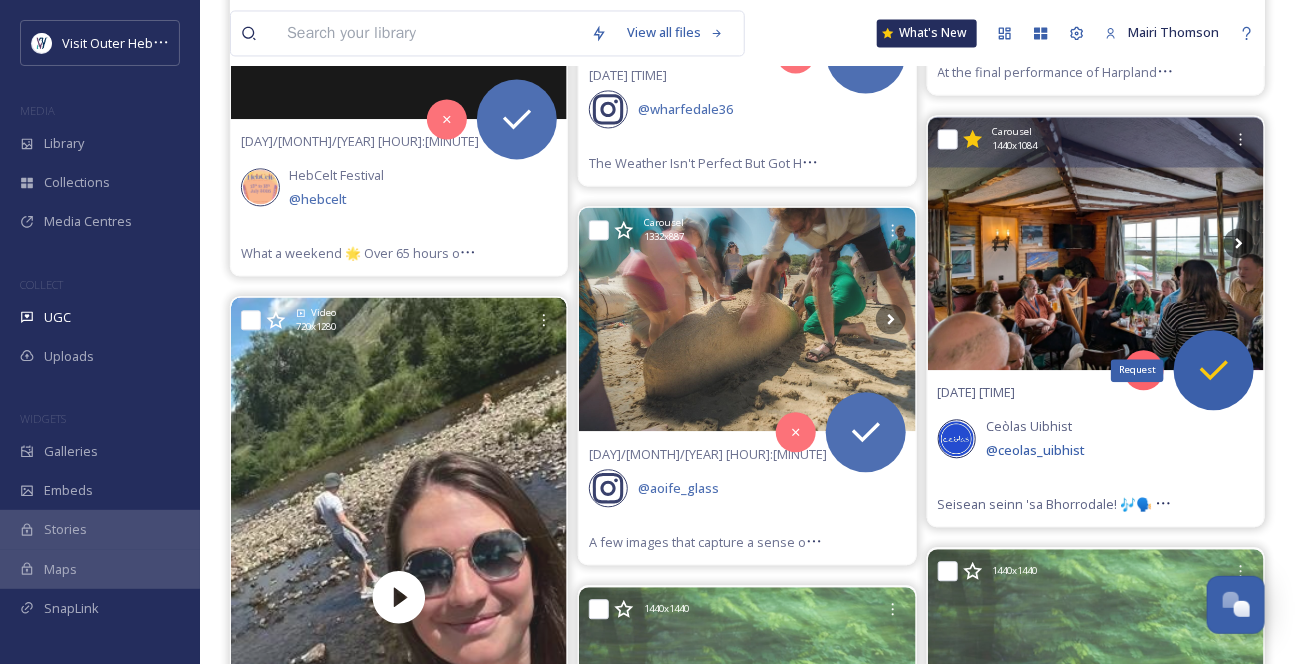 click 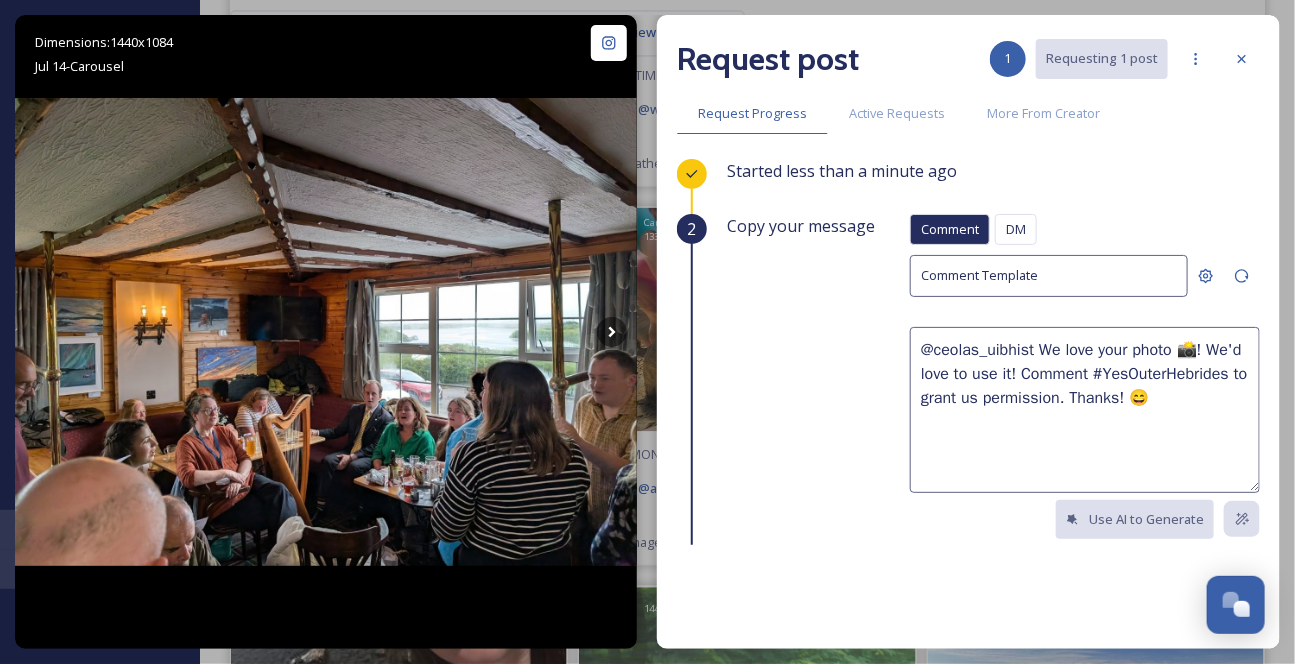 scroll, scrollTop: 302, scrollLeft: 0, axis: vertical 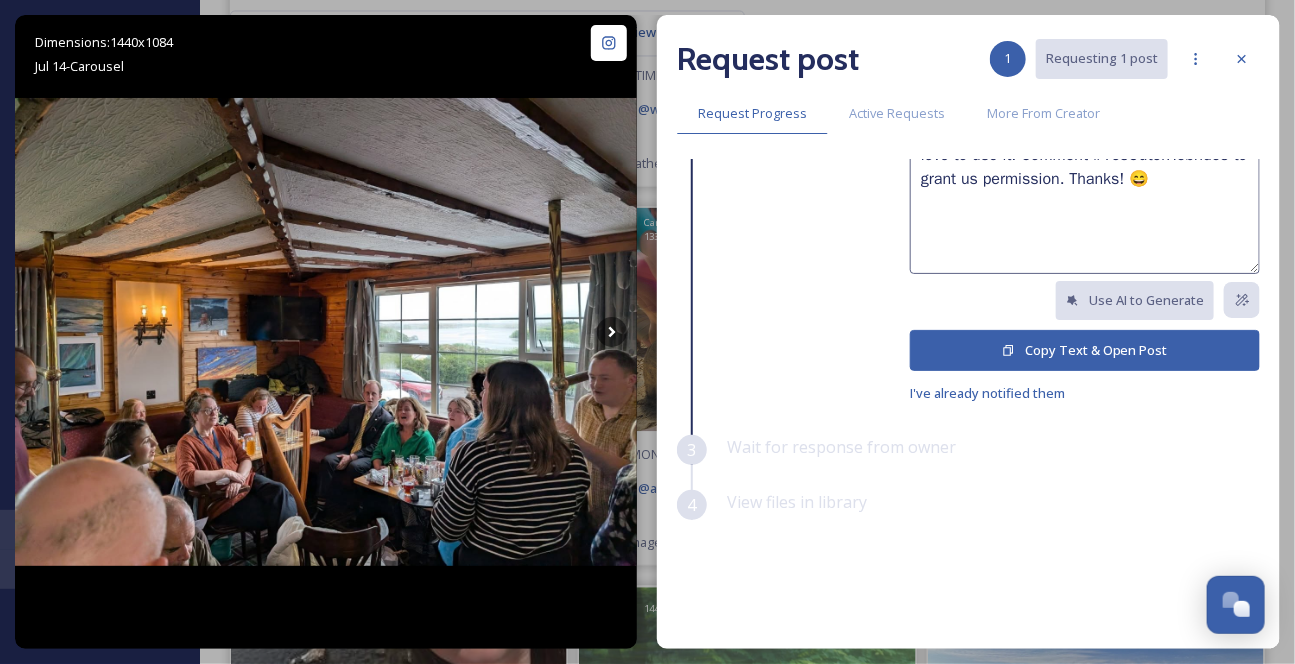 click on "Copy Text & Open Post" at bounding box center (1085, 350) 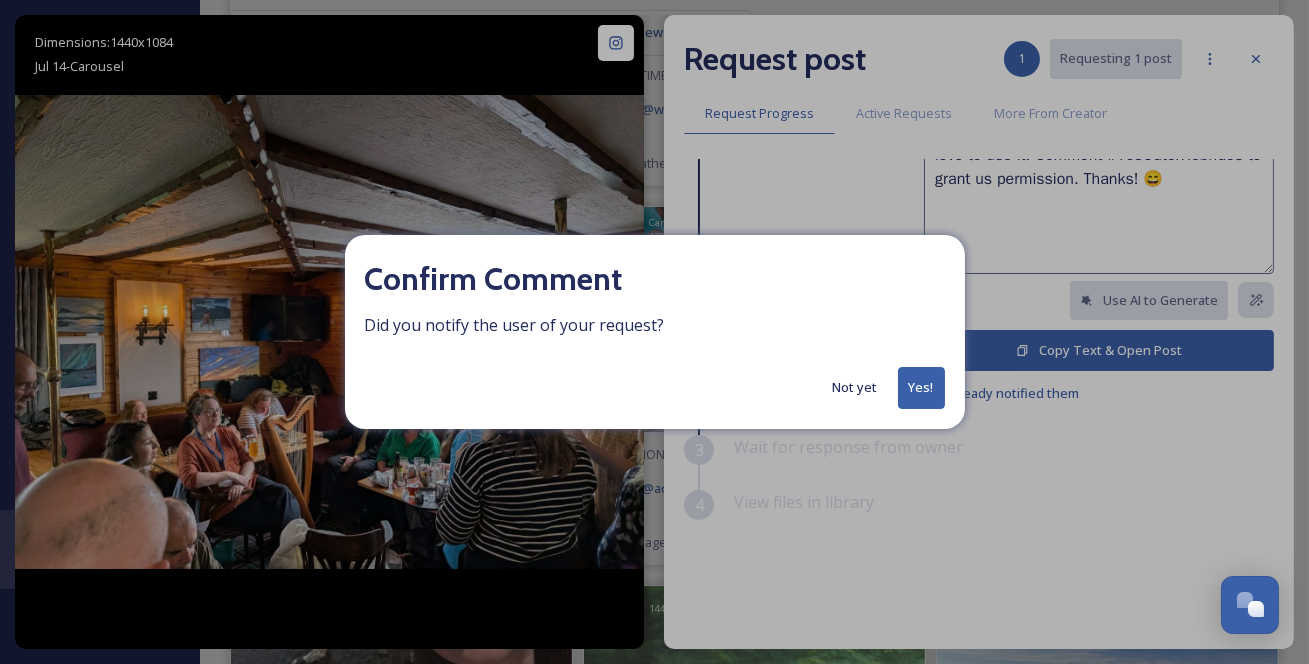 click on "Yes!" at bounding box center [921, 387] 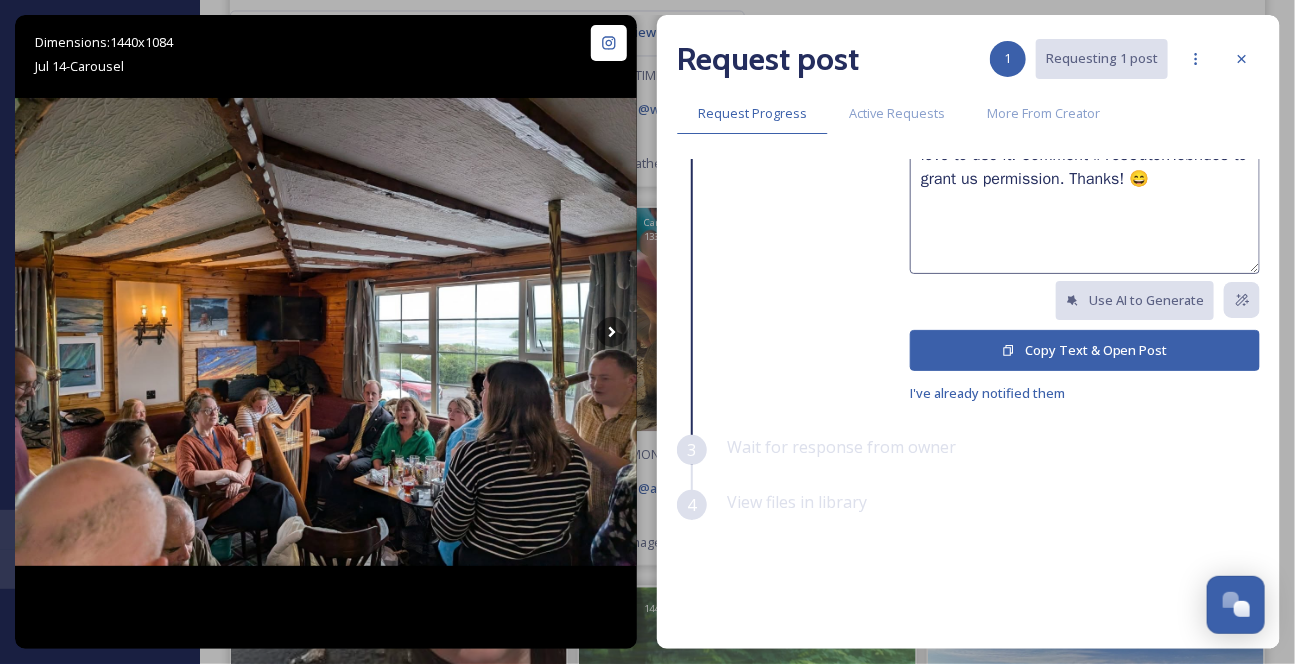 scroll, scrollTop: 103, scrollLeft: 0, axis: vertical 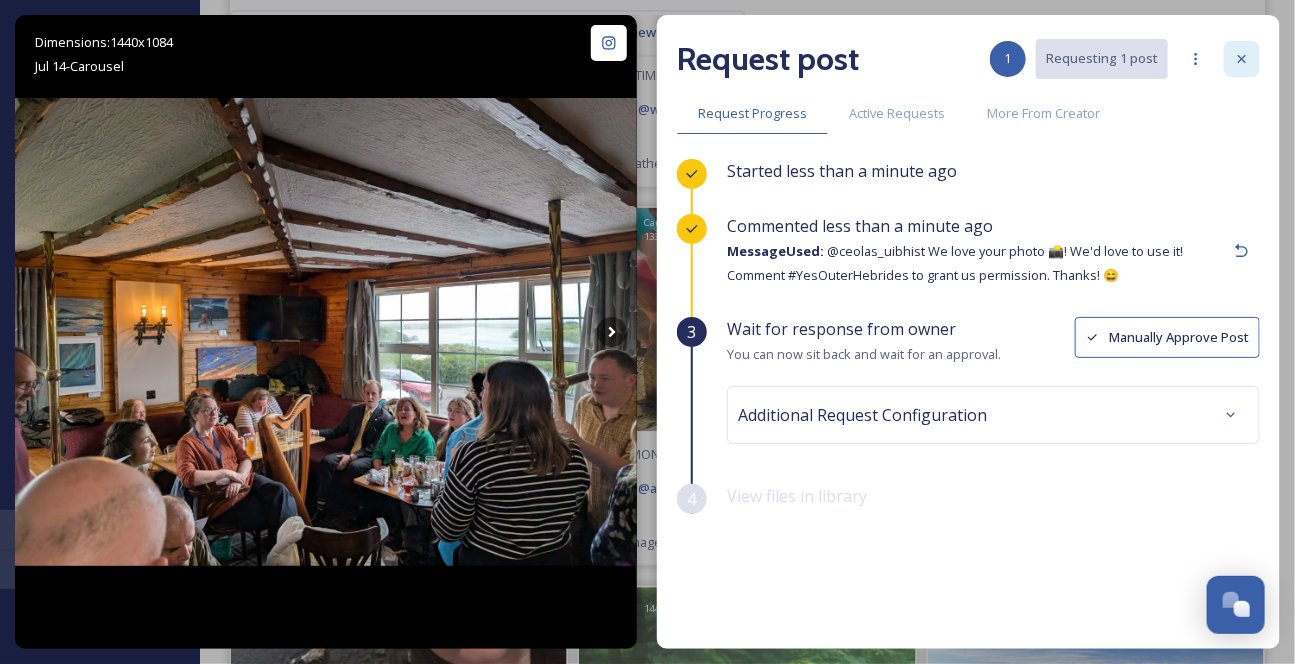 click 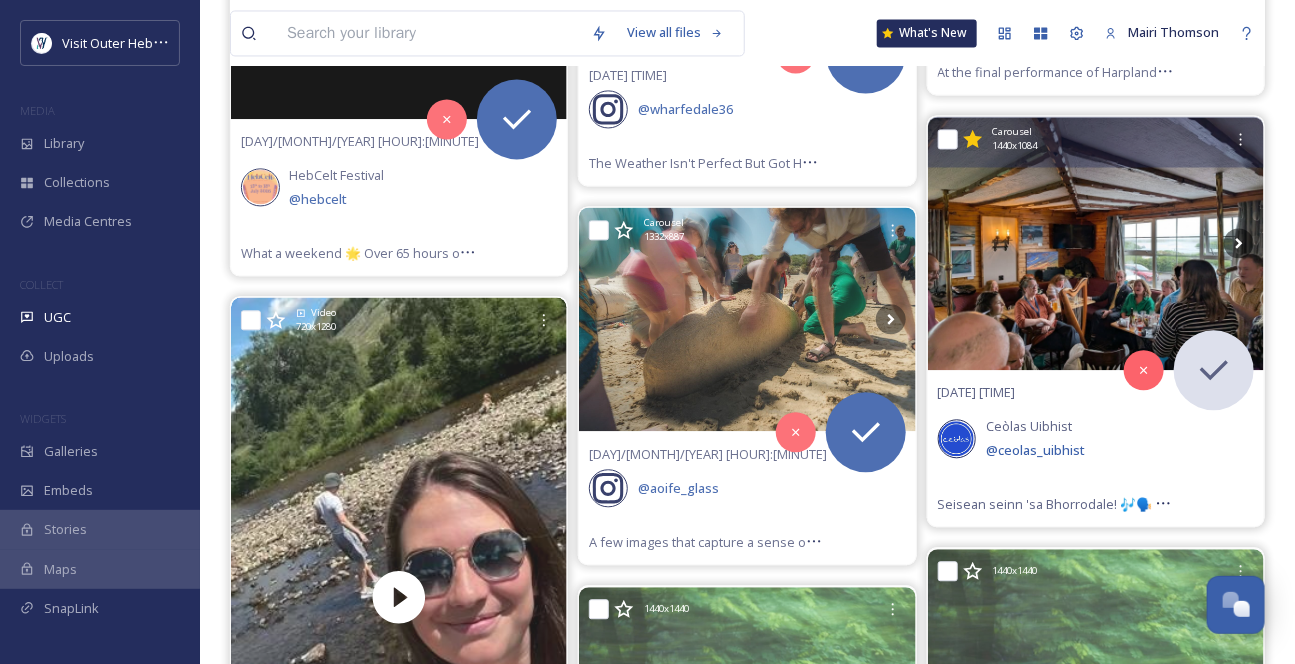 click 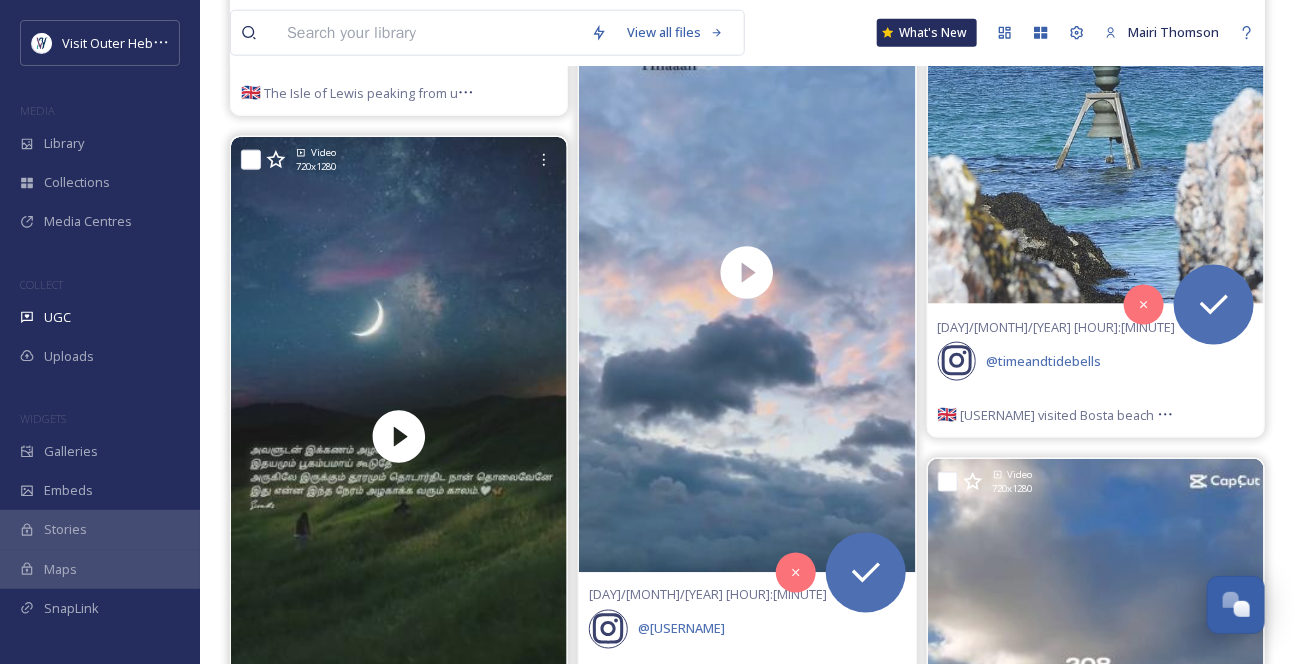 scroll, scrollTop: 6545, scrollLeft: 0, axis: vertical 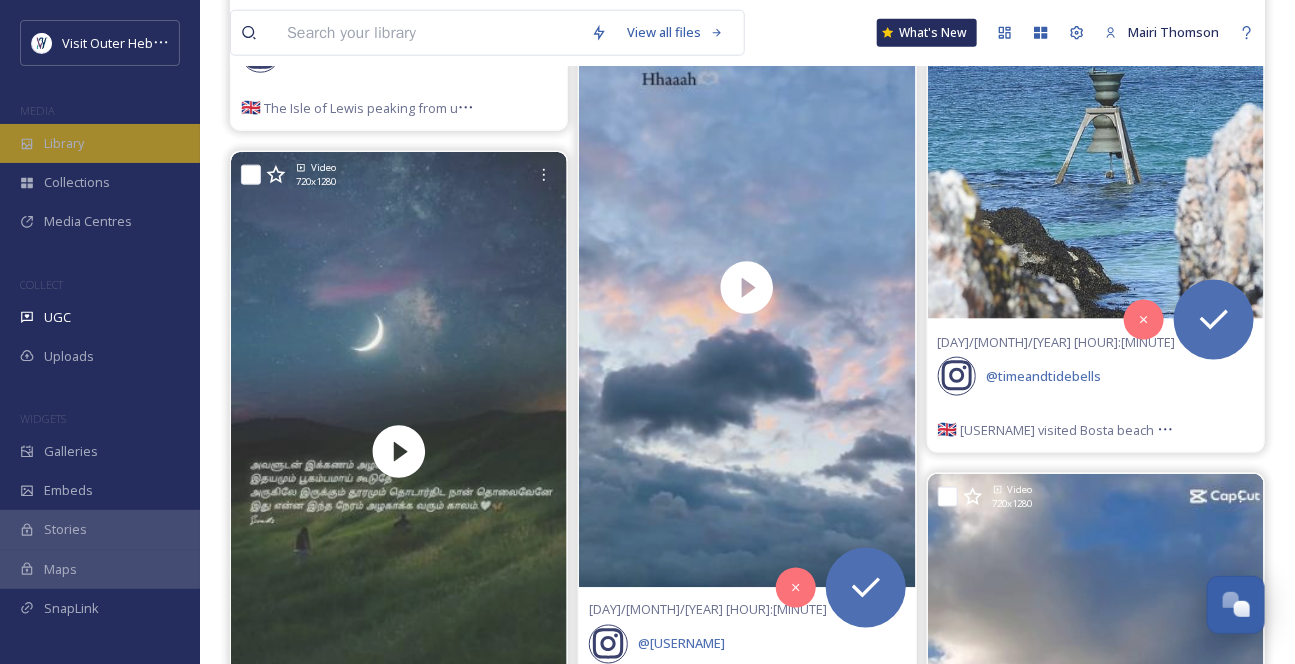 click on "Library" at bounding box center [64, 143] 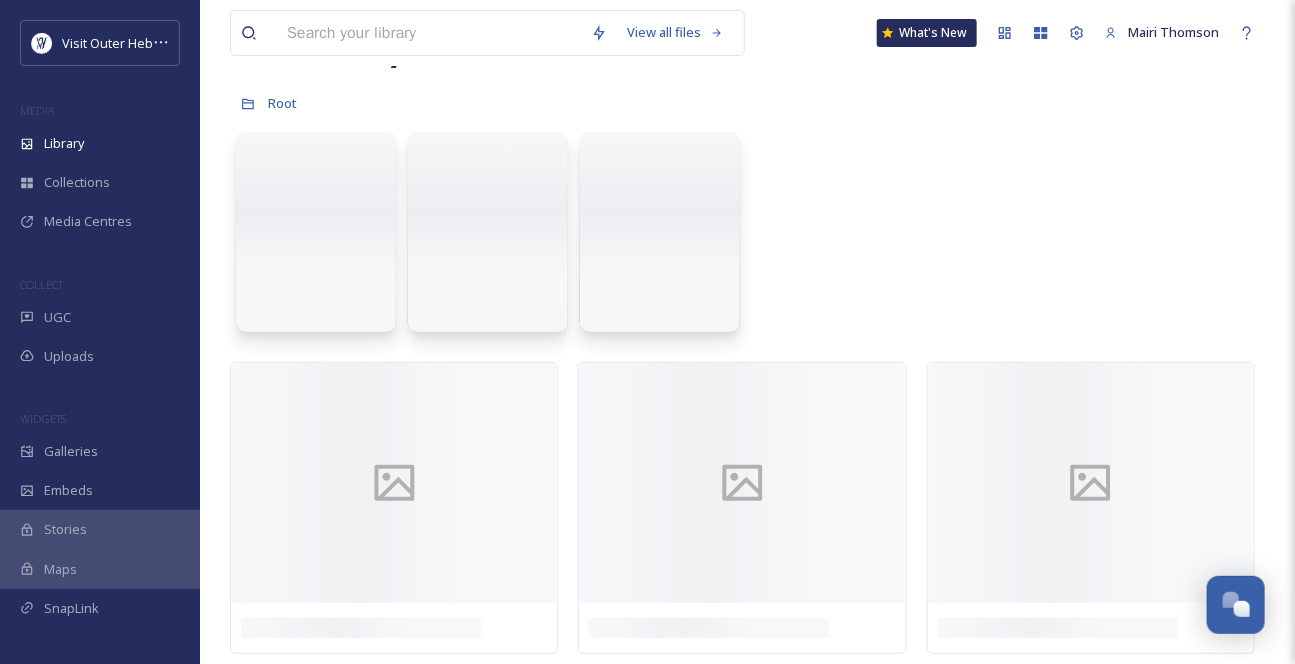 scroll, scrollTop: 0, scrollLeft: 0, axis: both 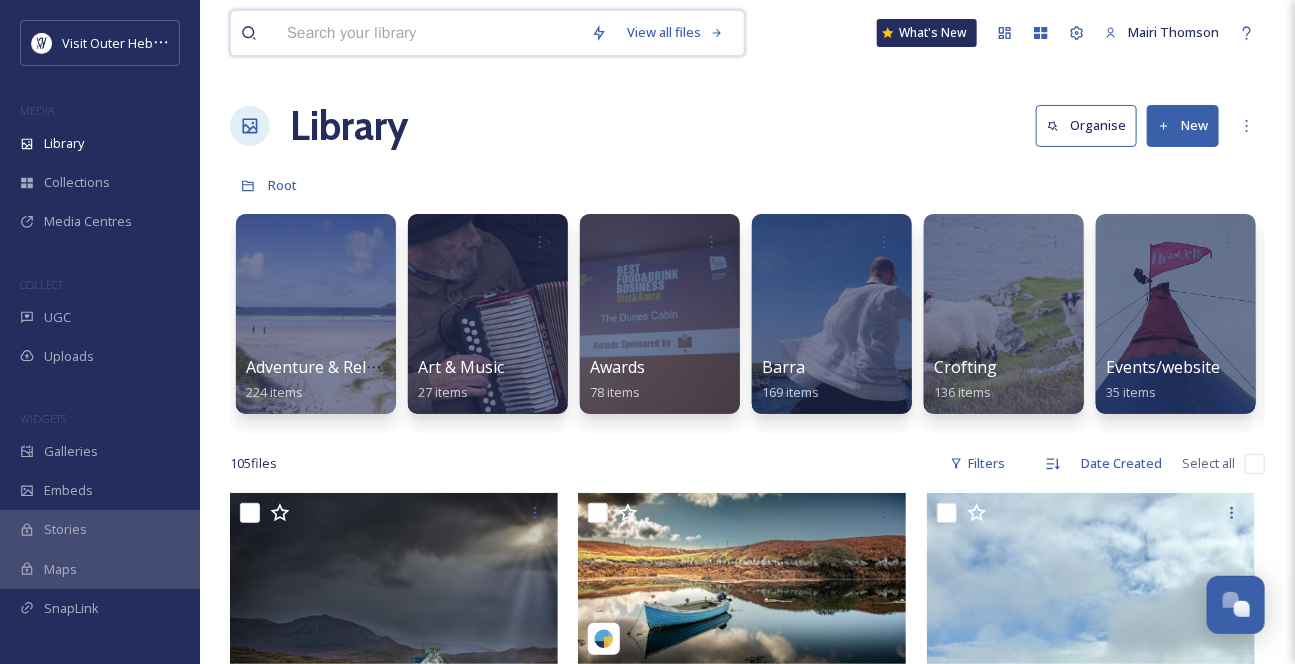 click at bounding box center (429, 33) 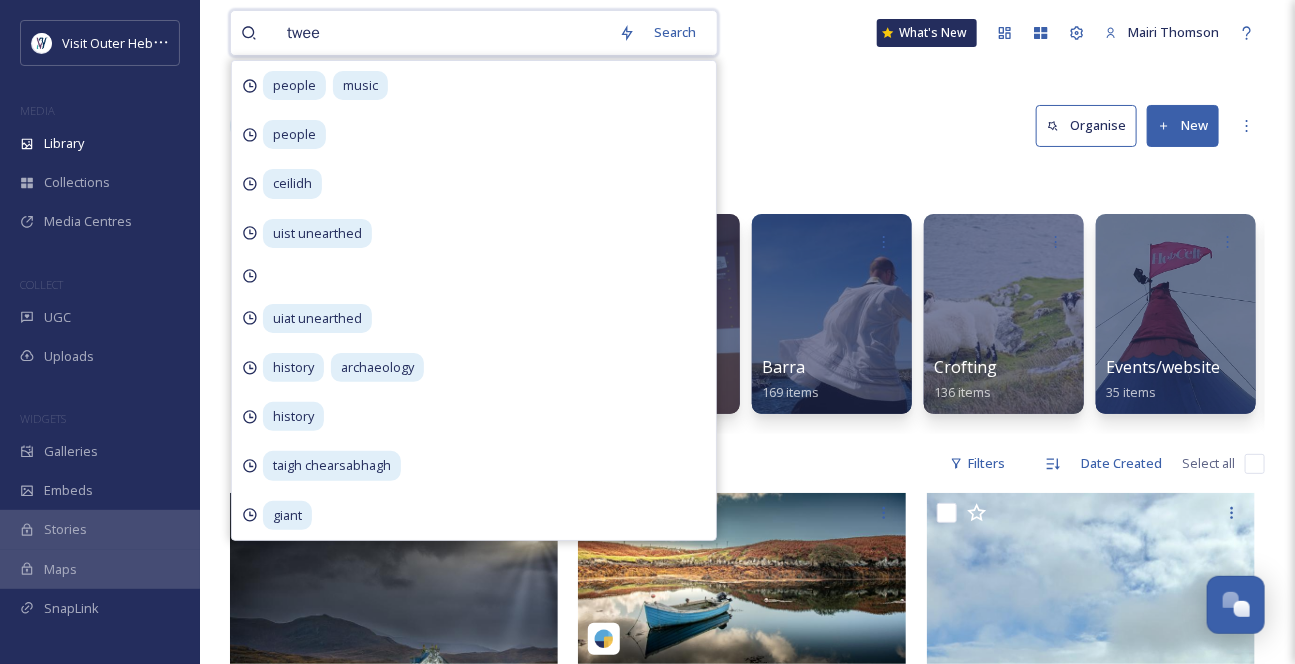 type on "tweed" 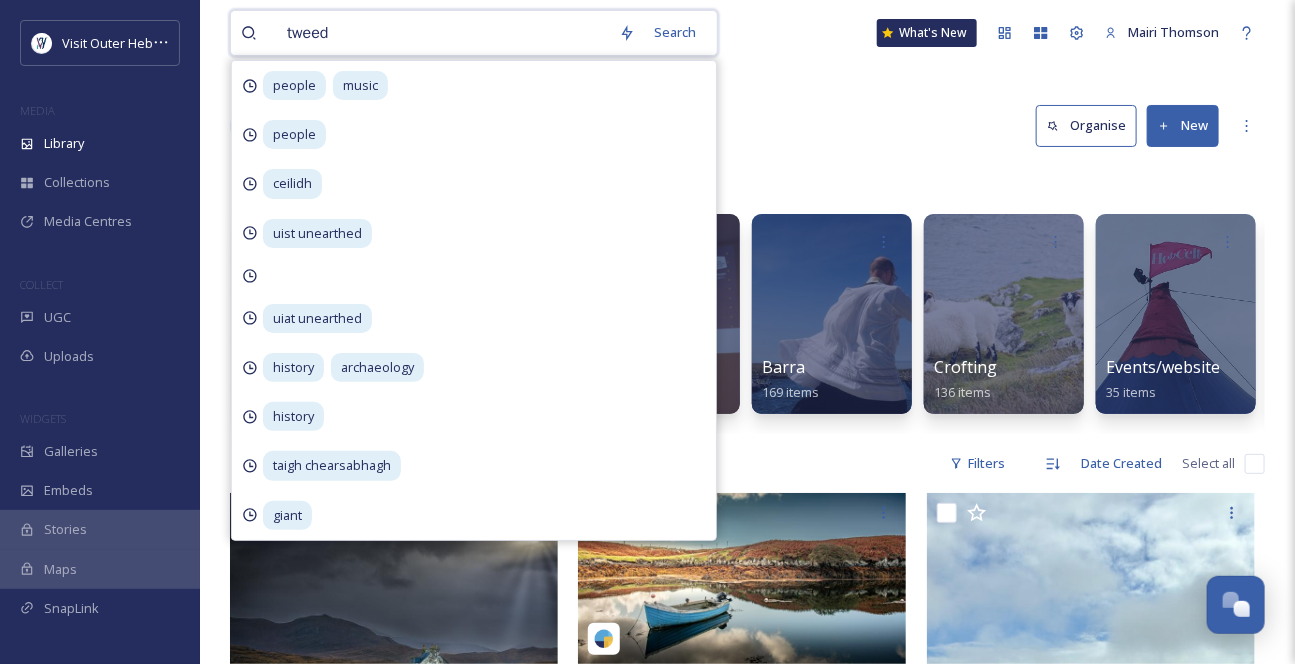 type 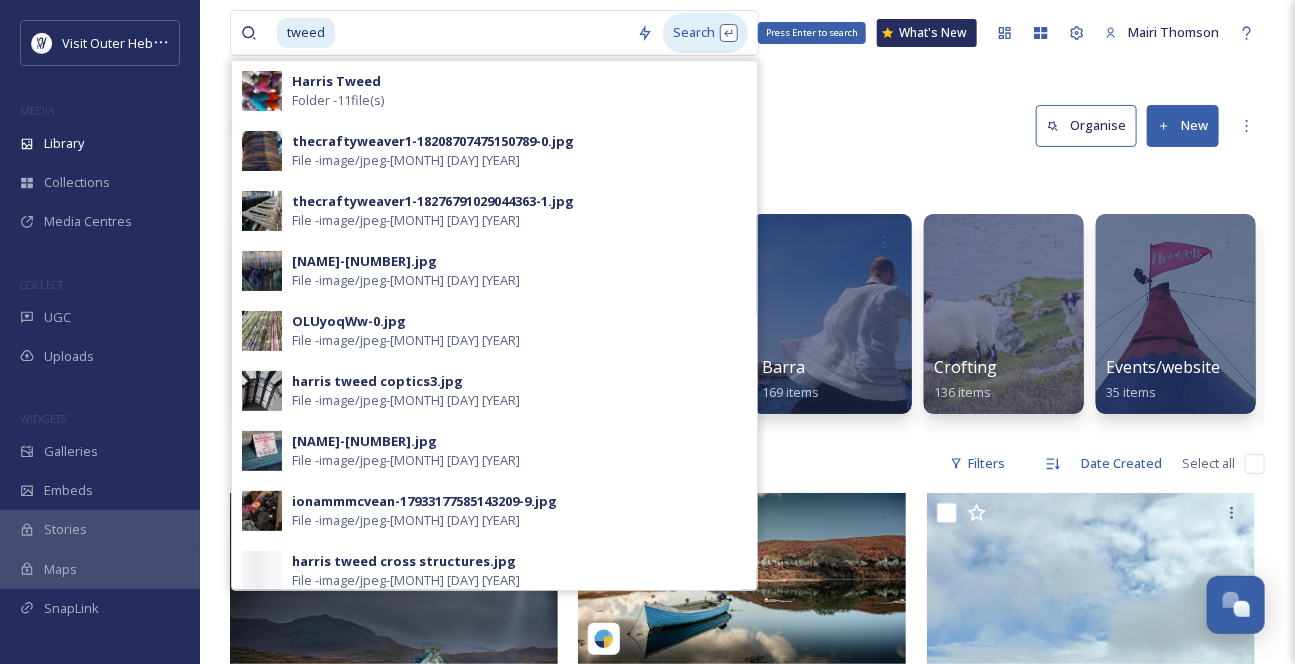 click on "Search Press Enter to search" at bounding box center (705, 32) 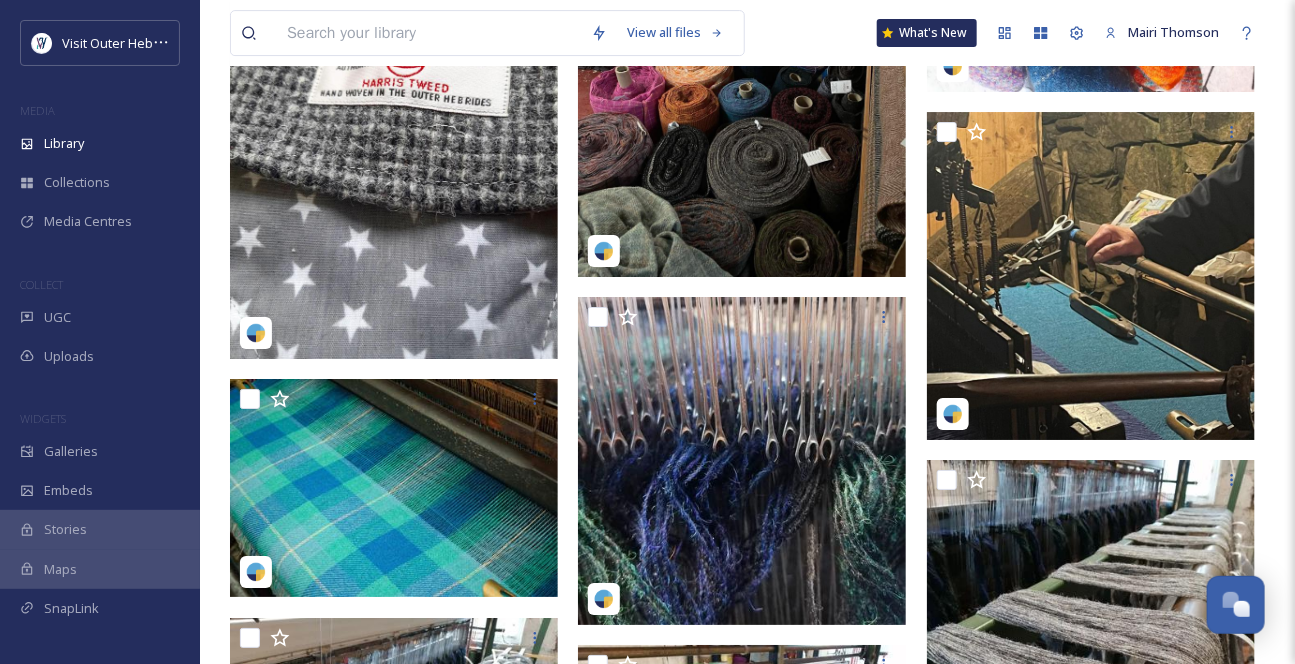 scroll, scrollTop: 2545, scrollLeft: 0, axis: vertical 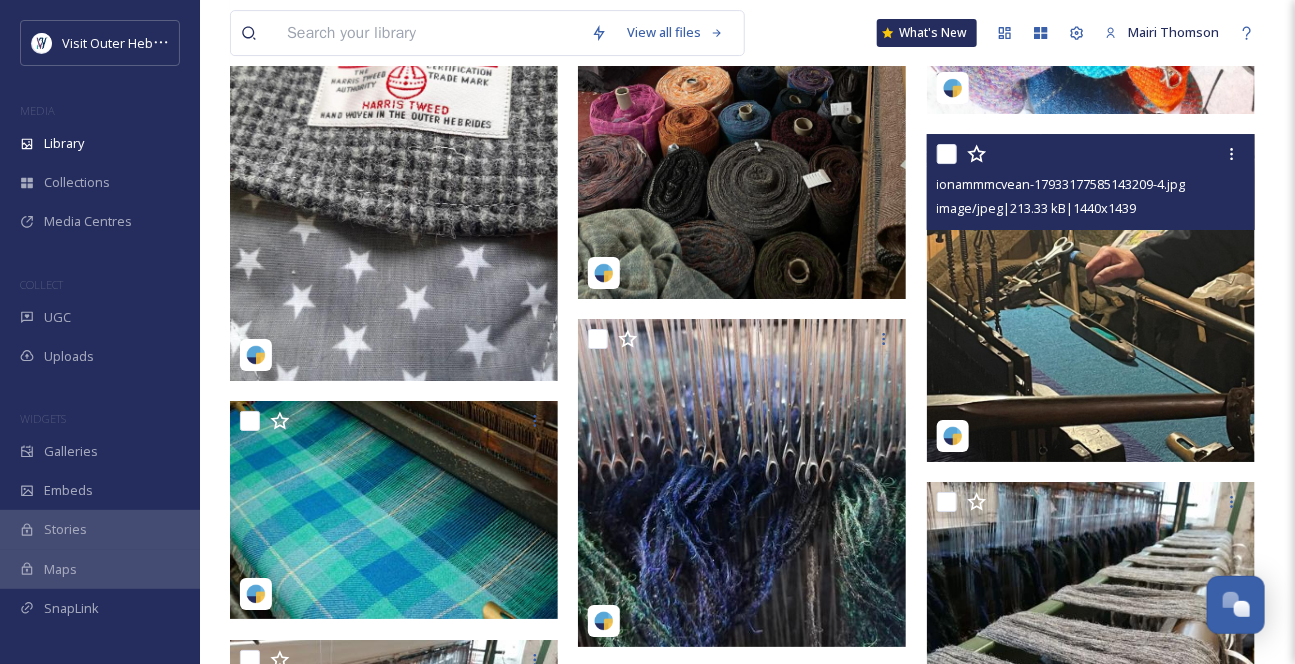 click at bounding box center (1091, 298) 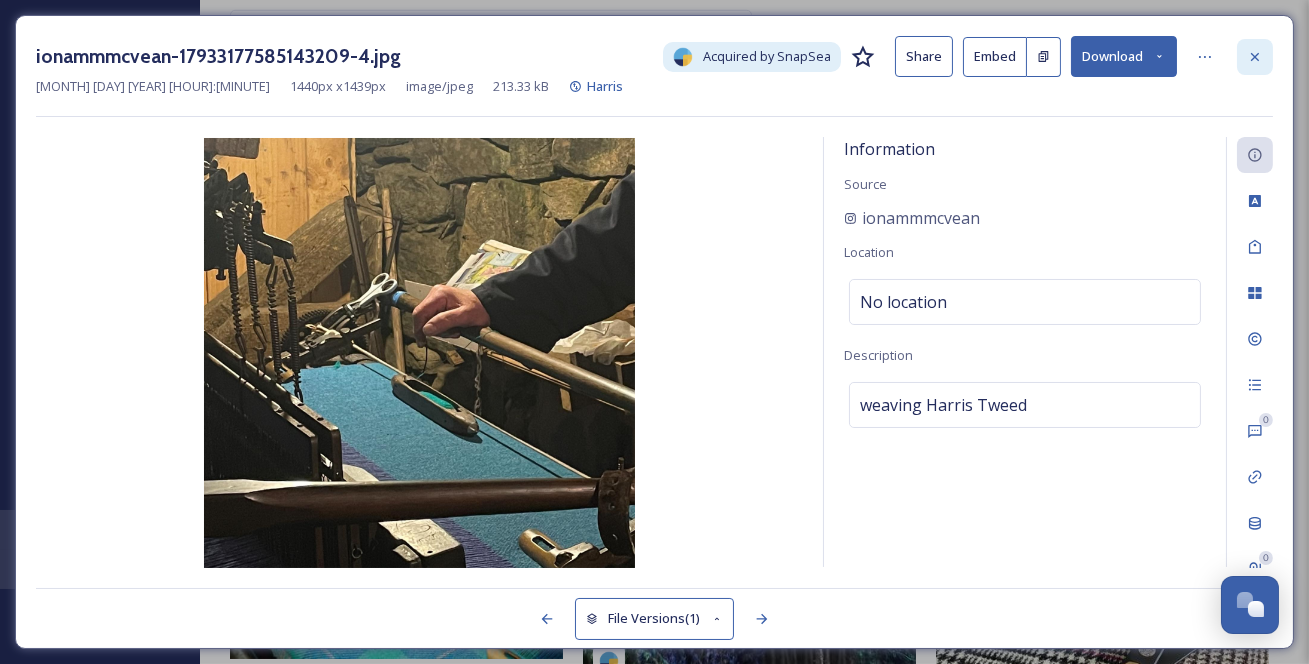 click at bounding box center [1255, 57] 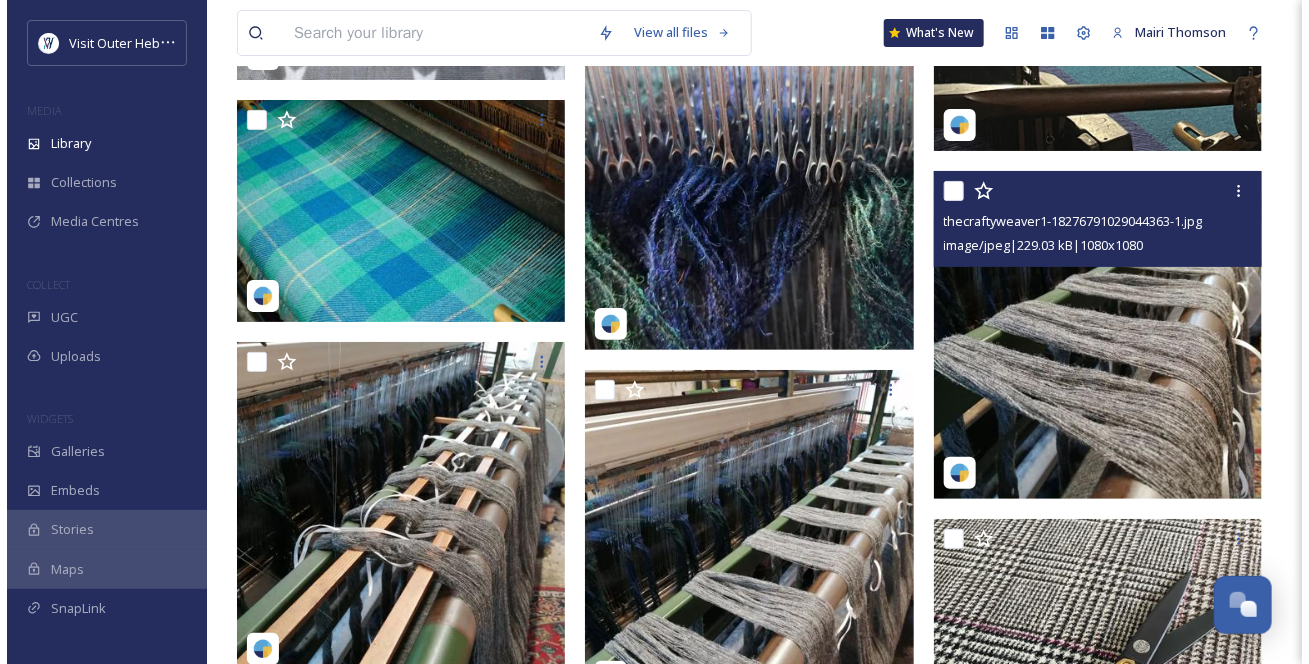 scroll, scrollTop: 2818, scrollLeft: 0, axis: vertical 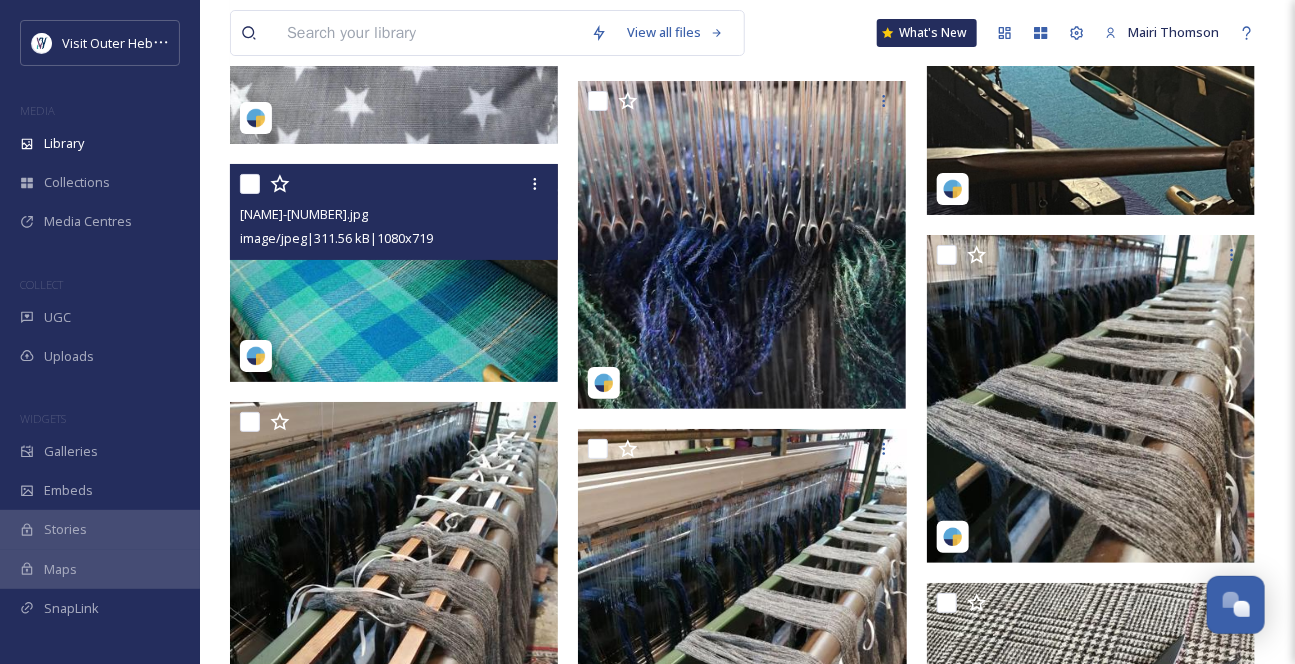 click at bounding box center (394, 273) 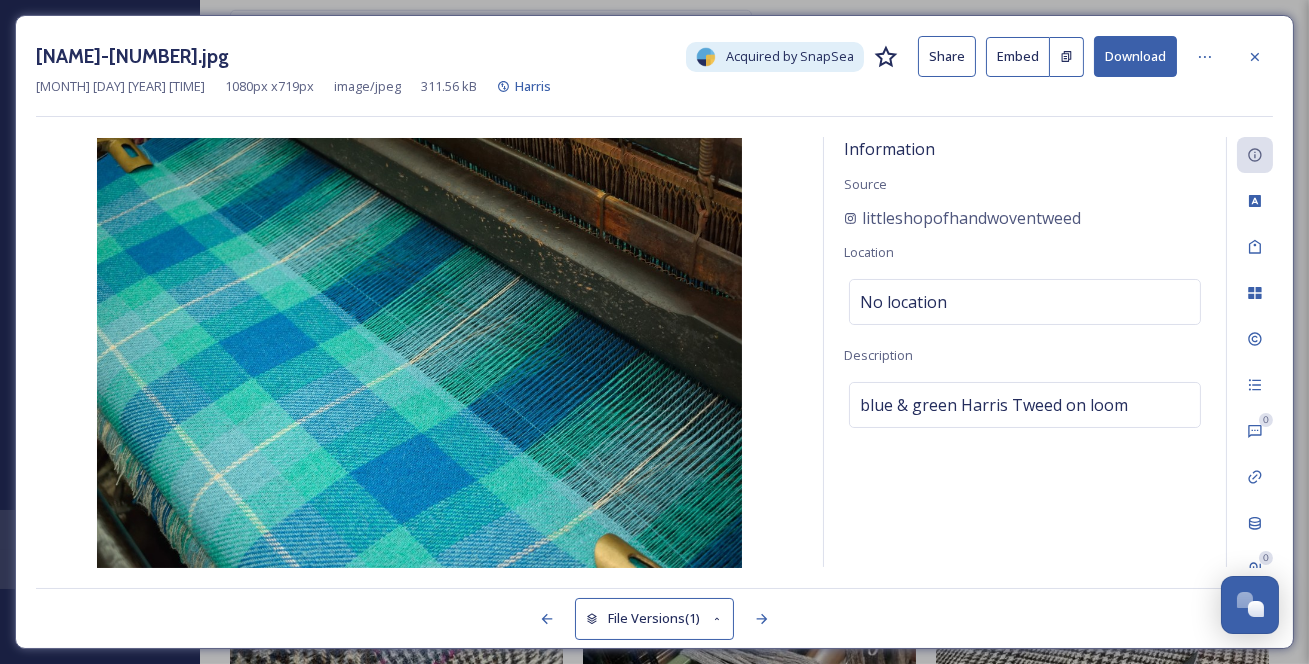click on "Download" at bounding box center [1135, 56] 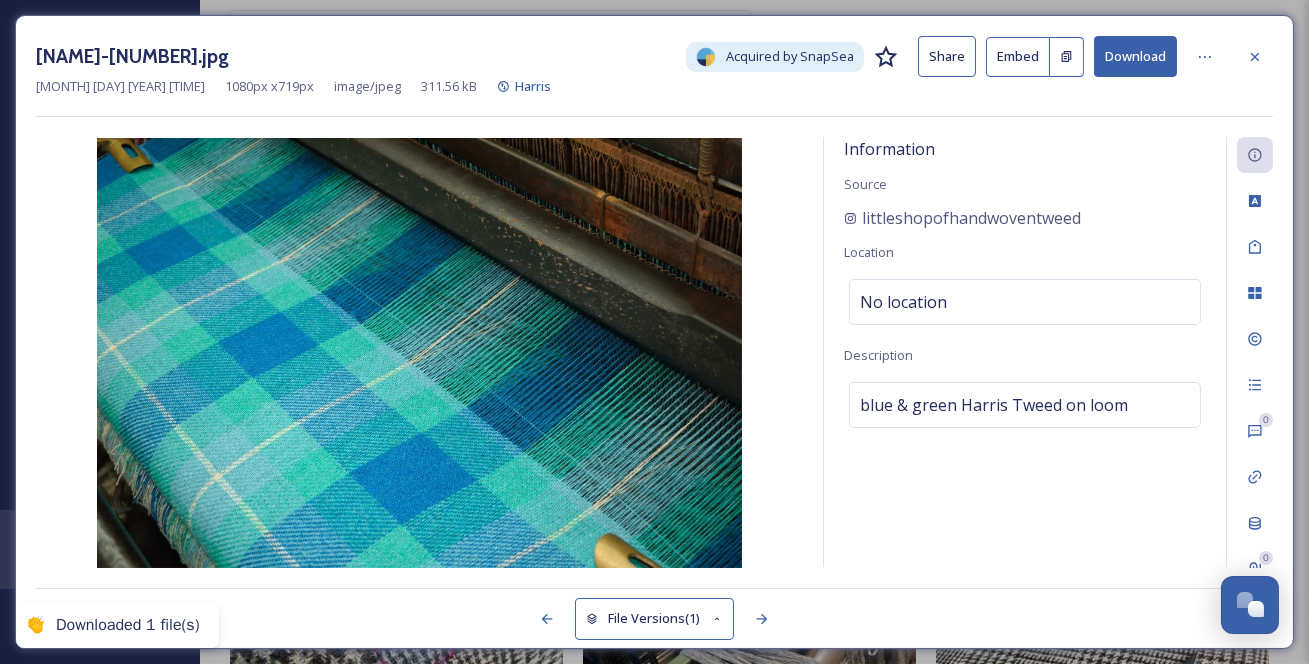 click on "littleshopofhandwoventweed-17877019508637952.jpg Acquired by SnapSea Share Embed Download" at bounding box center (654, 56) 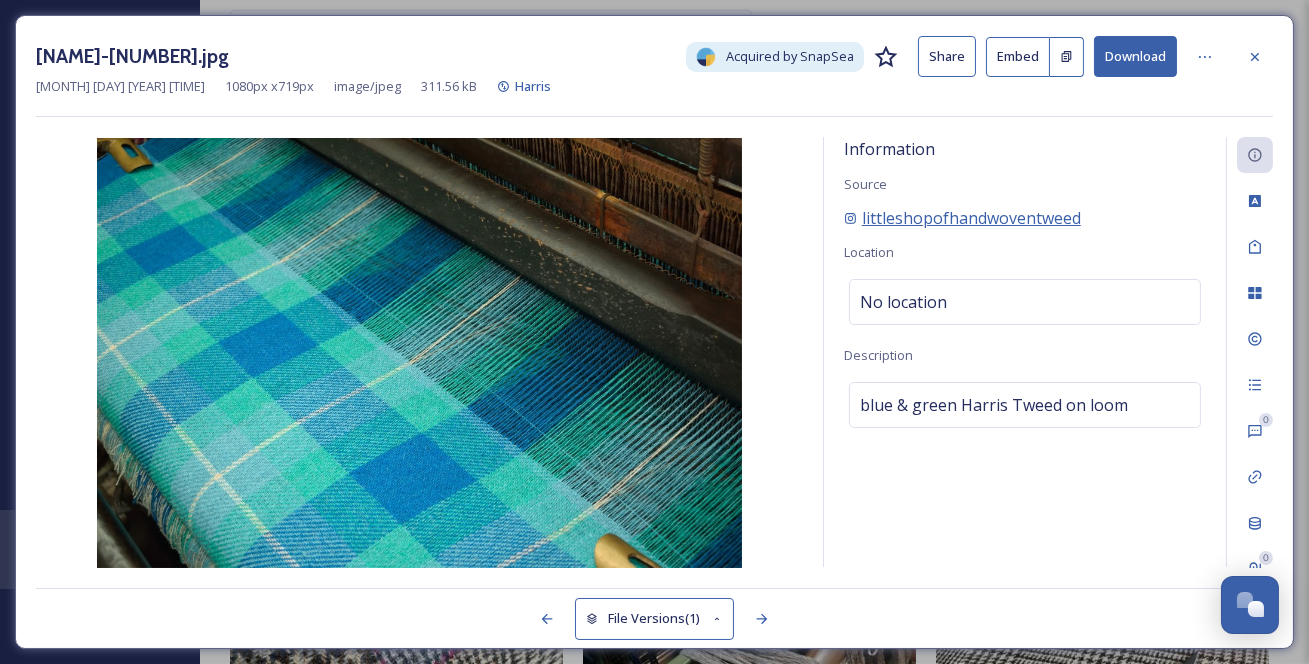click on "littleshopofhandwoventweed" at bounding box center [971, 218] 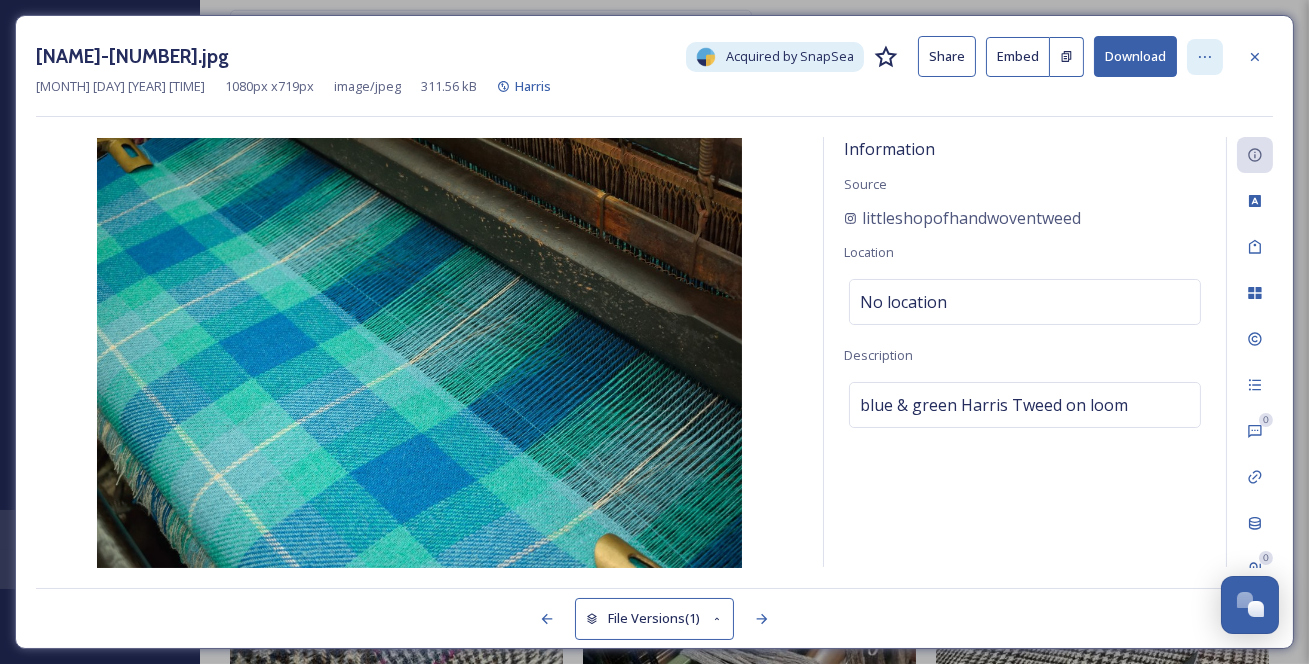 click 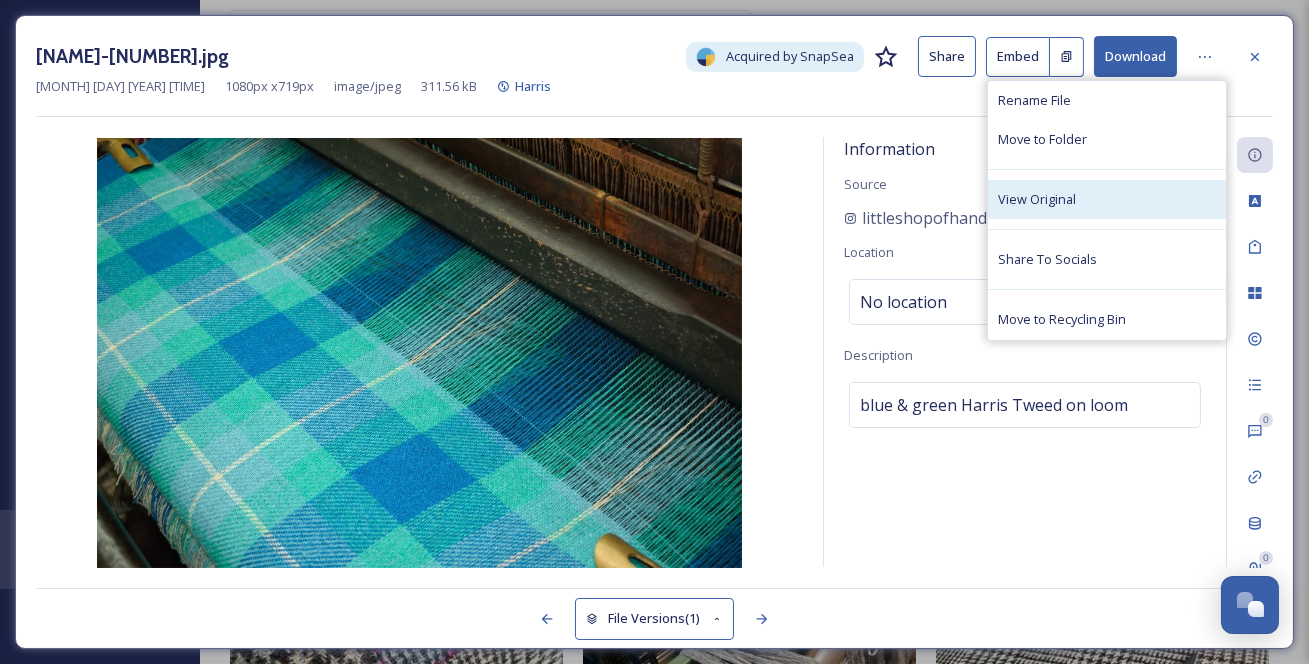 click on "View Original" at bounding box center [1107, 199] 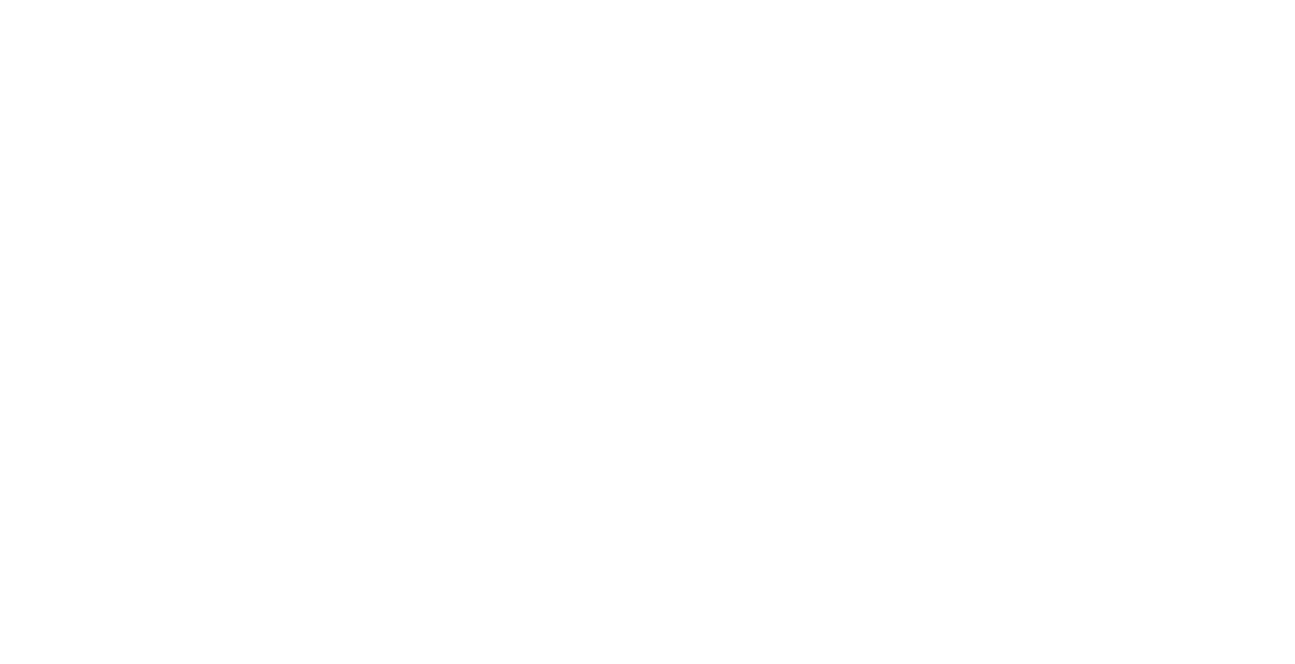 scroll, scrollTop: 0, scrollLeft: 0, axis: both 